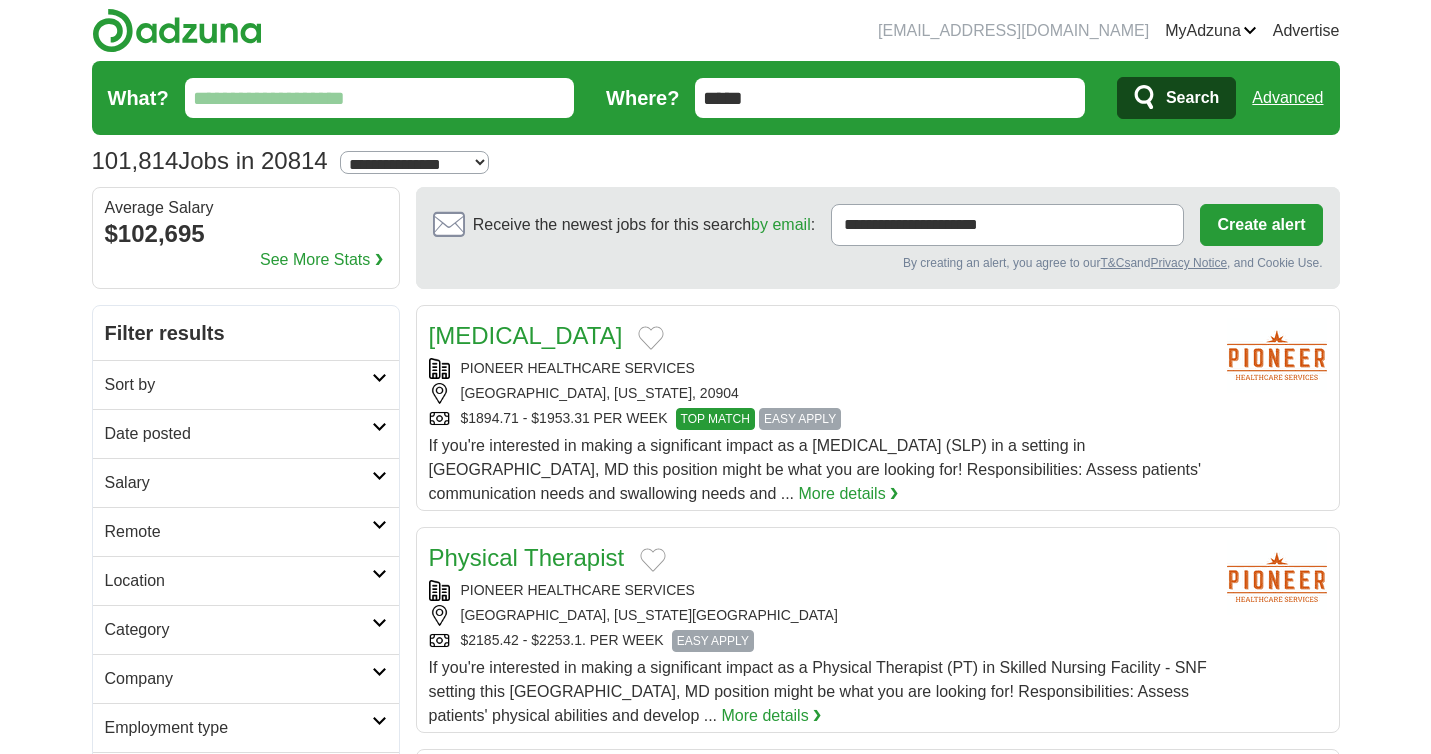 scroll, scrollTop: 0, scrollLeft: 0, axis: both 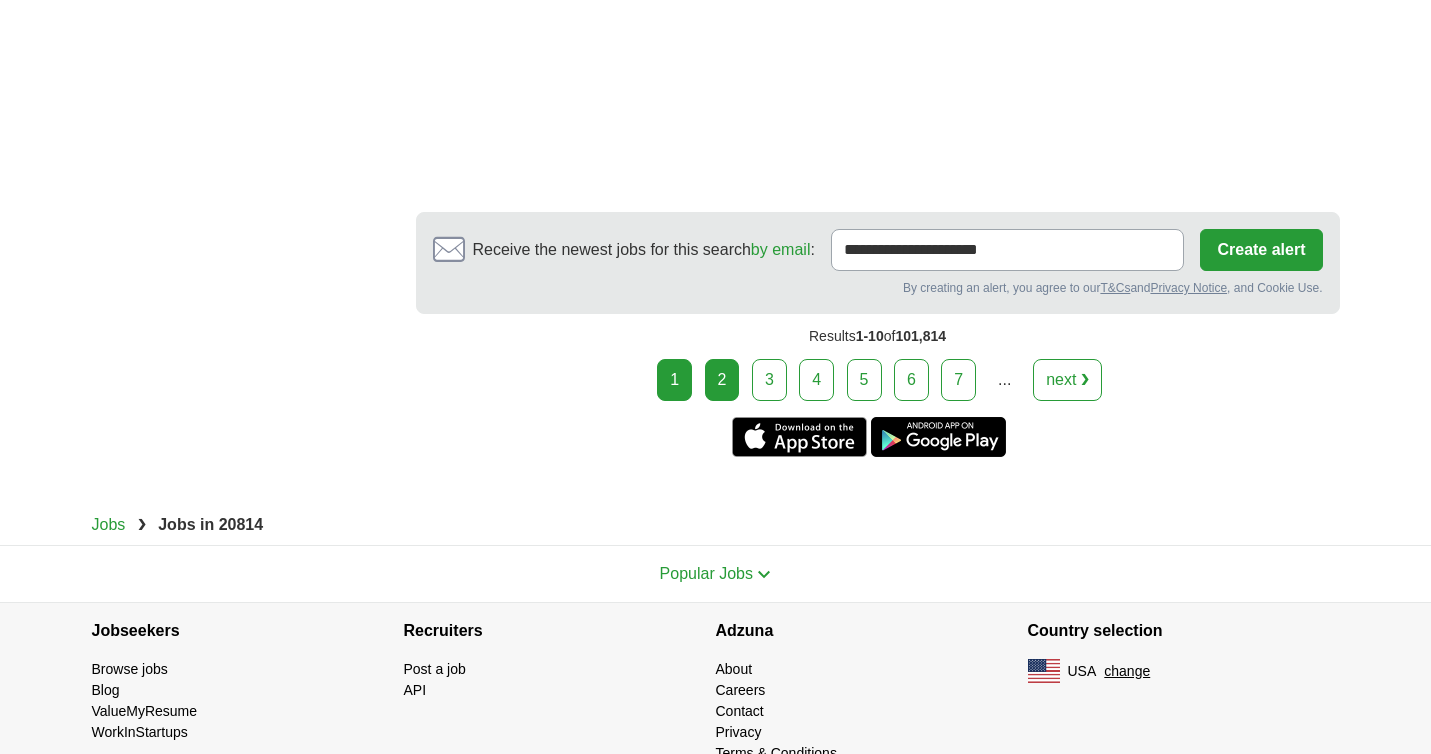 click on "2" at bounding box center (722, 380) 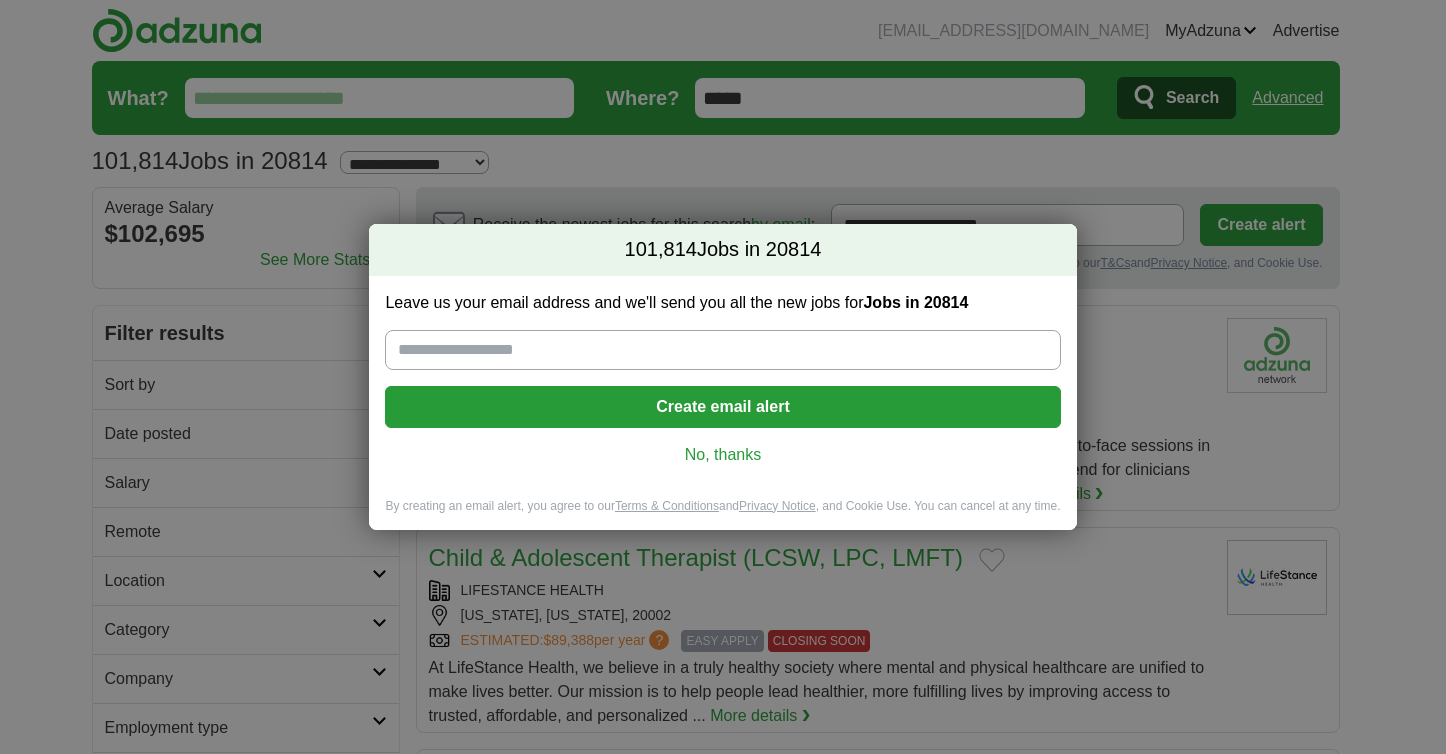 scroll, scrollTop: 0, scrollLeft: 0, axis: both 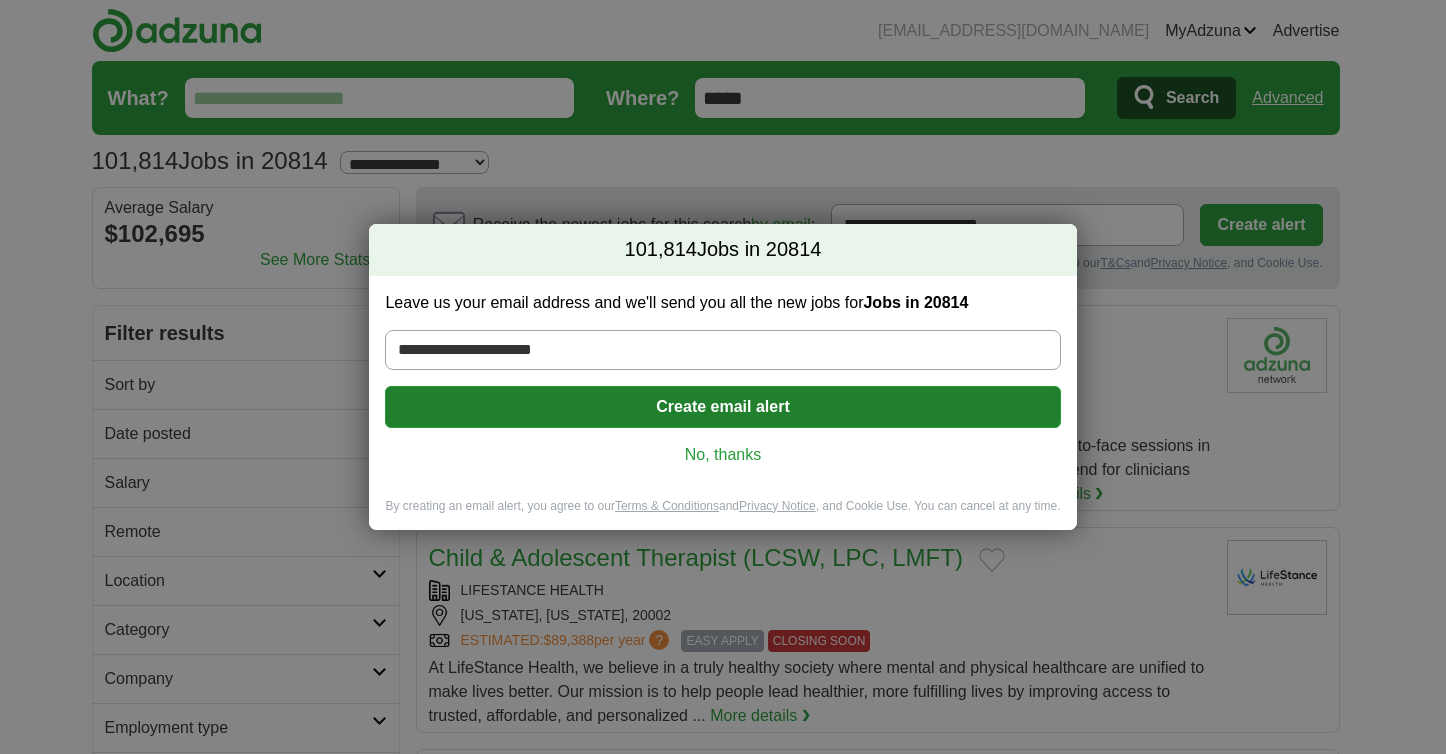 type on "**********" 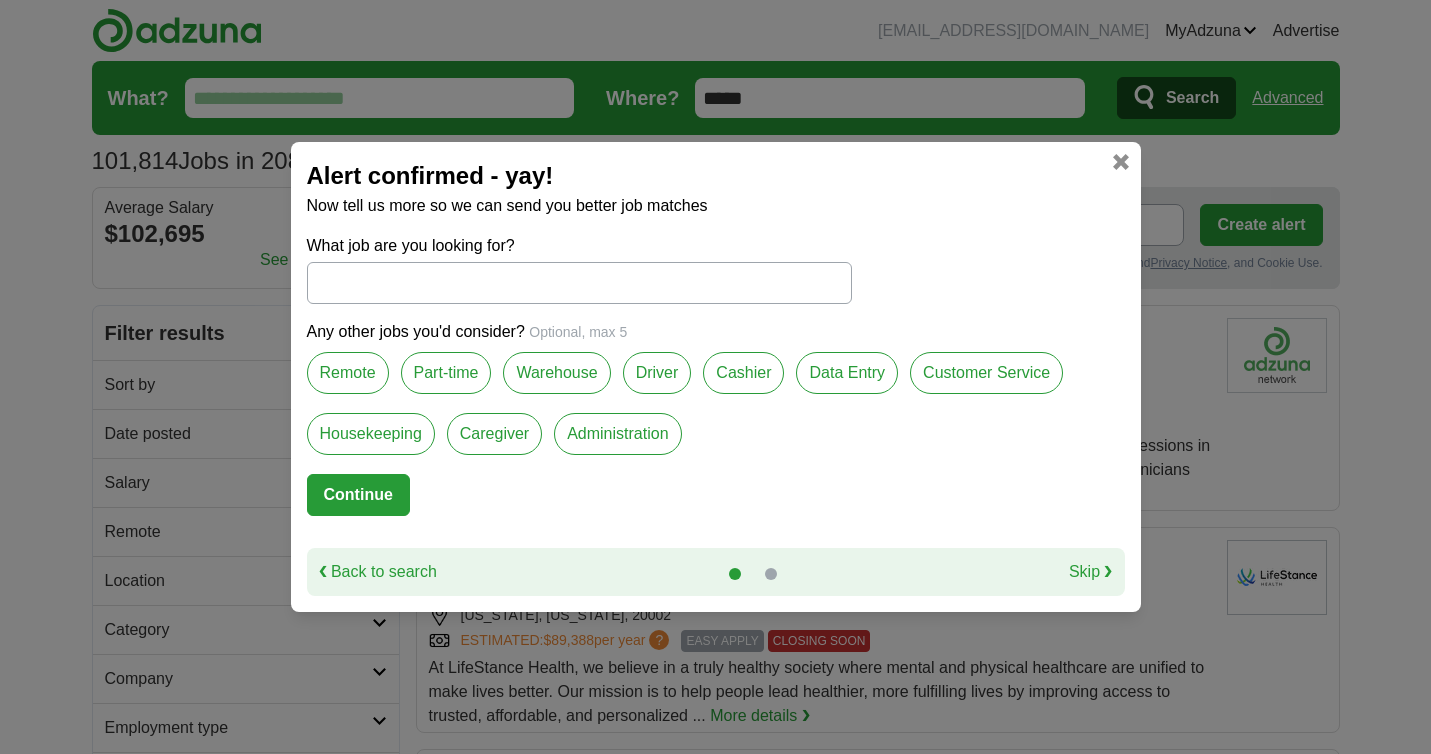 click on "Remote" at bounding box center [348, 373] 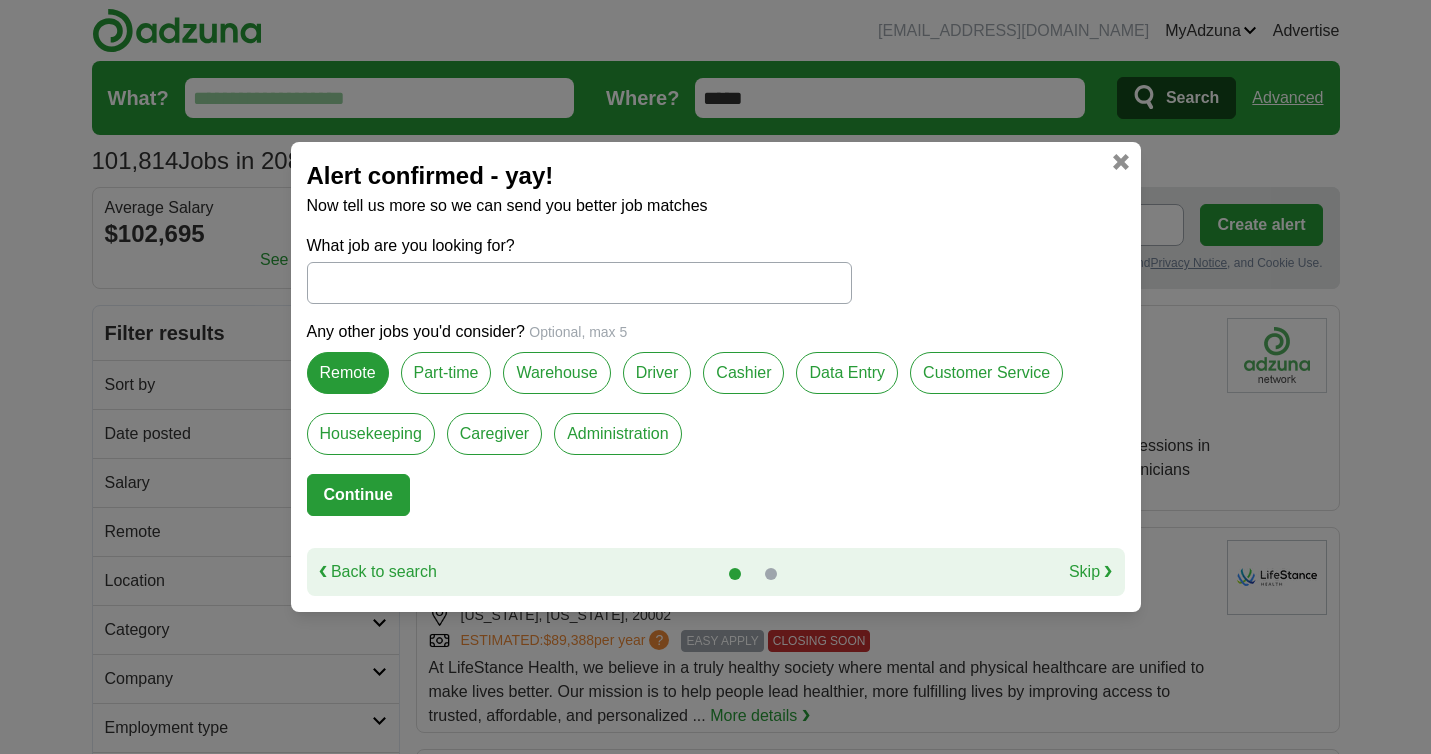 click on "Part-time" at bounding box center [446, 373] 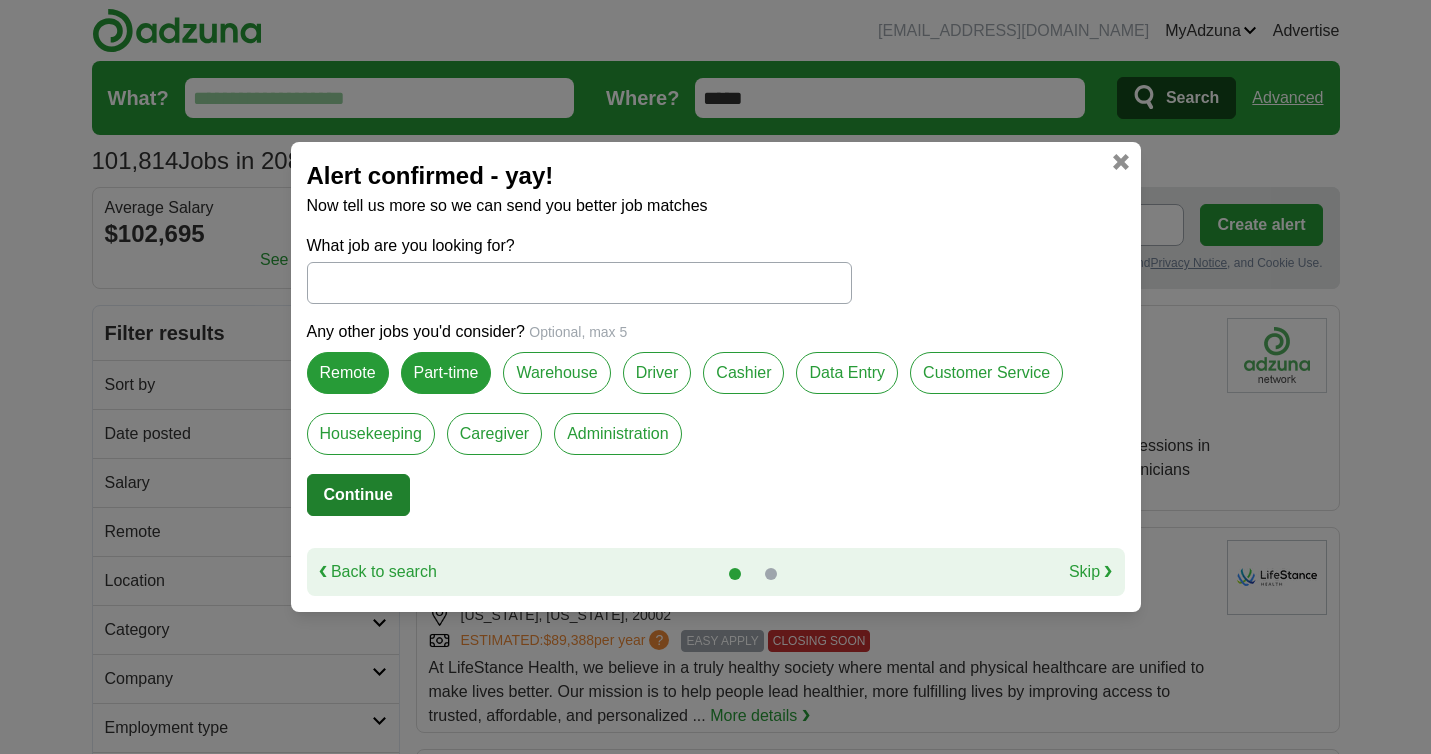 click on "Continue" at bounding box center (358, 495) 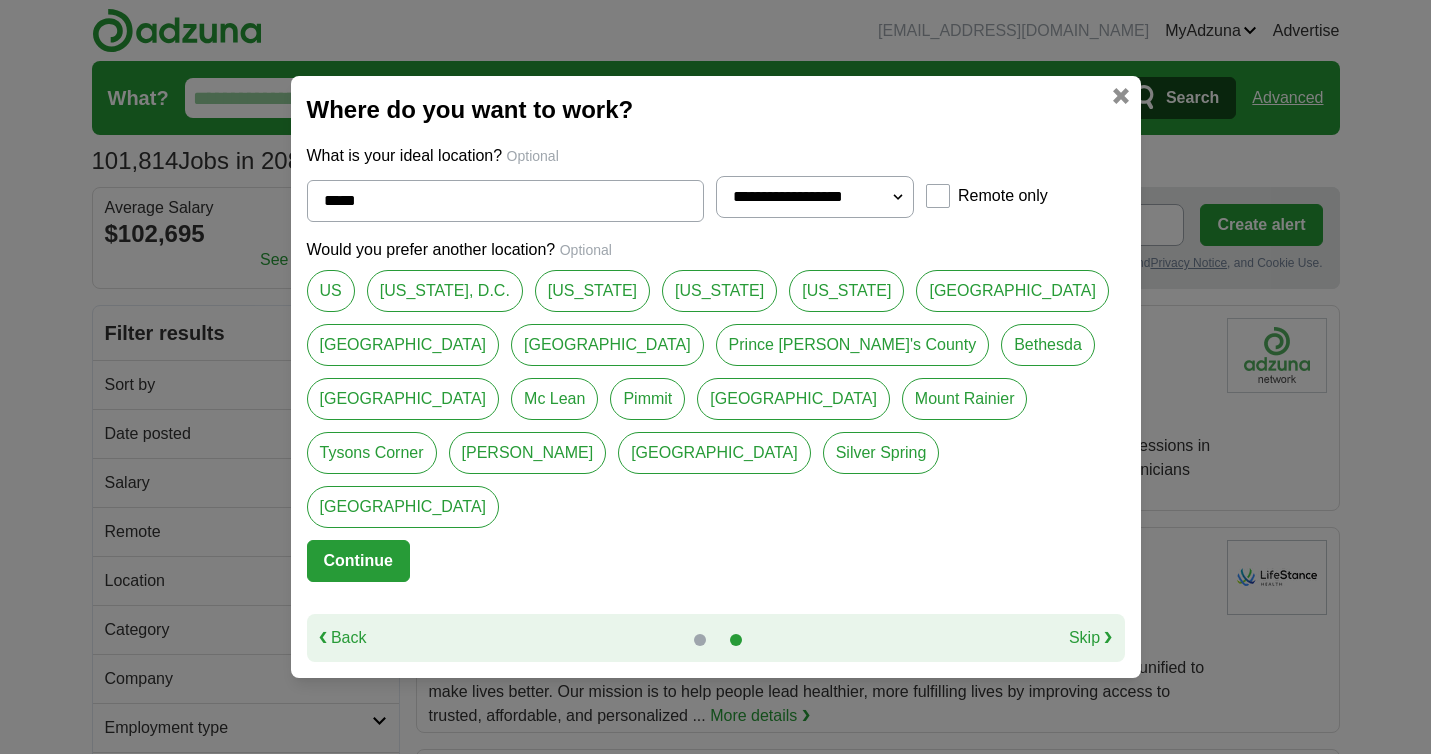 select on "*" 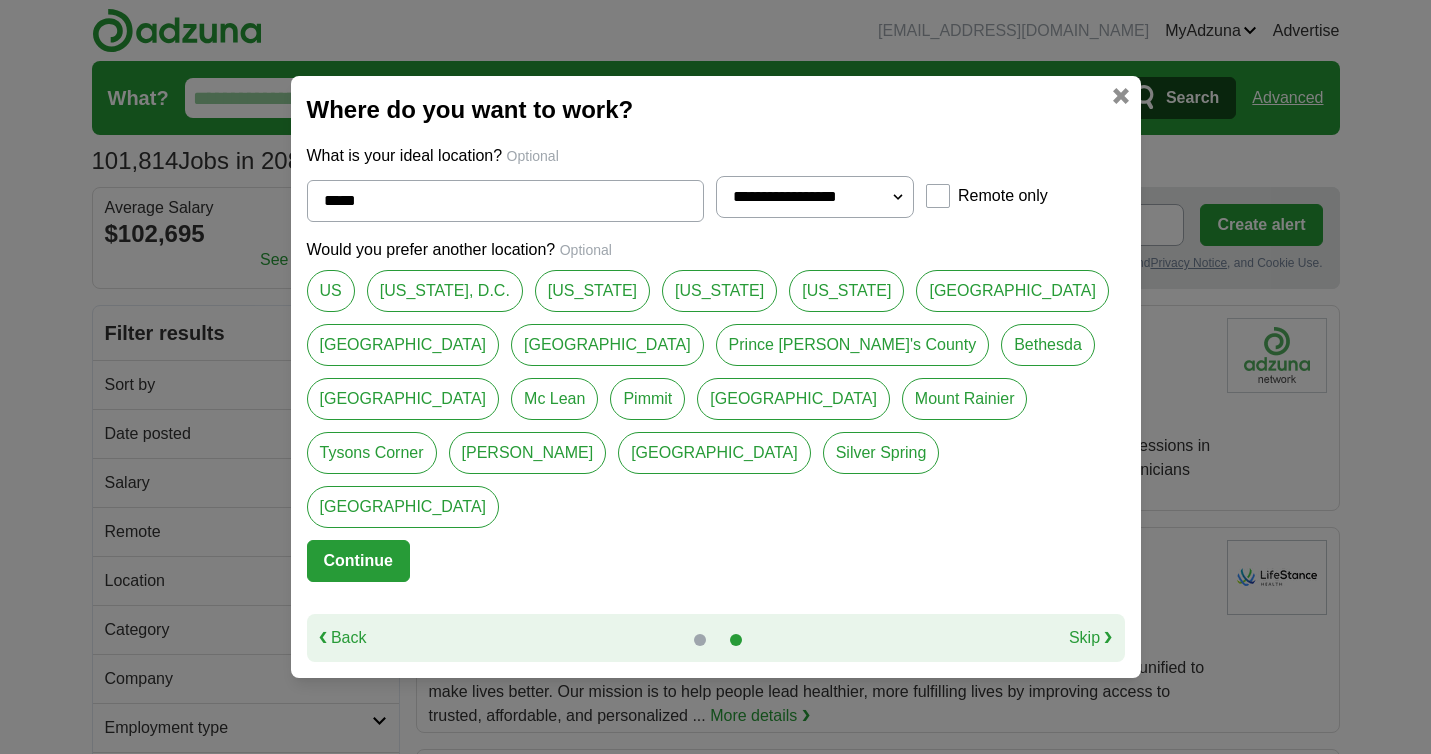click on "Bethesda" at bounding box center (1048, 345) 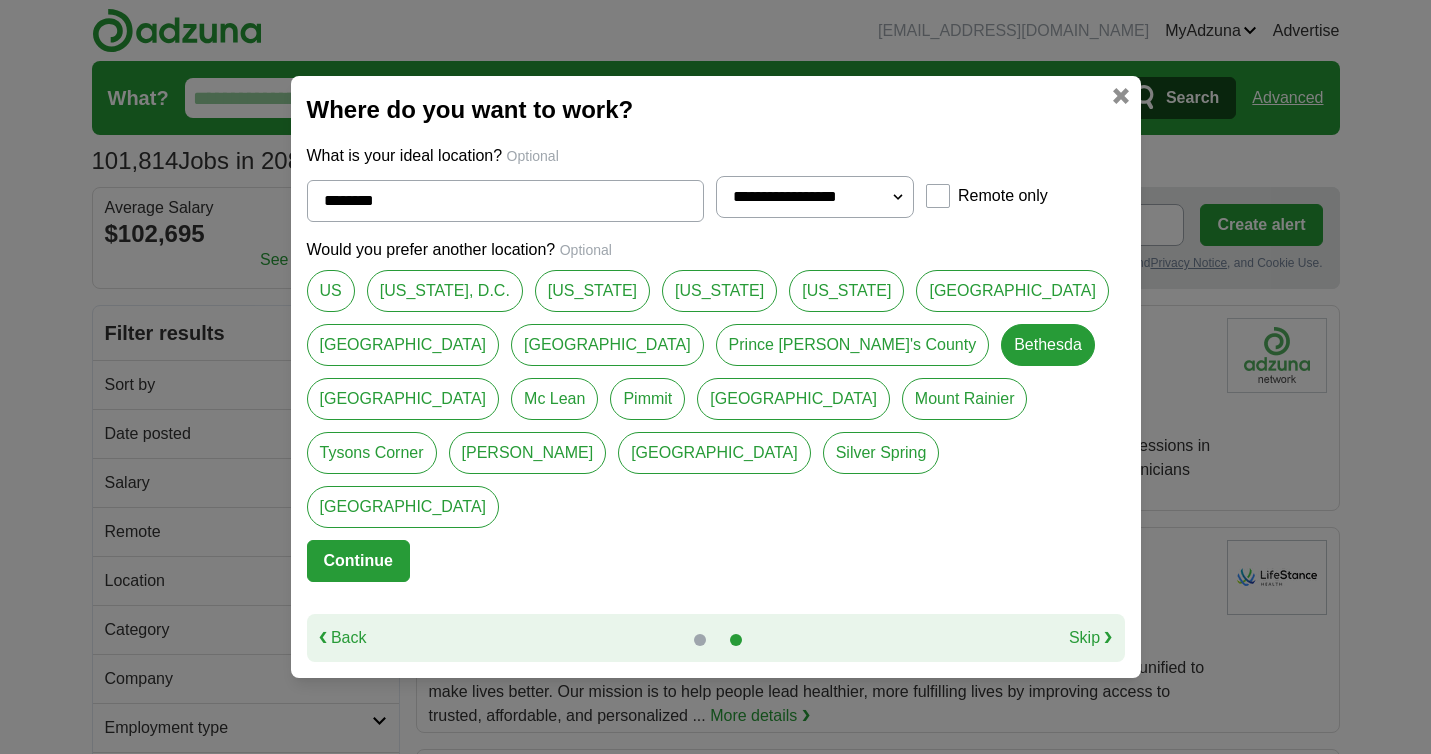 click on "[US_STATE], D.C." at bounding box center [445, 291] 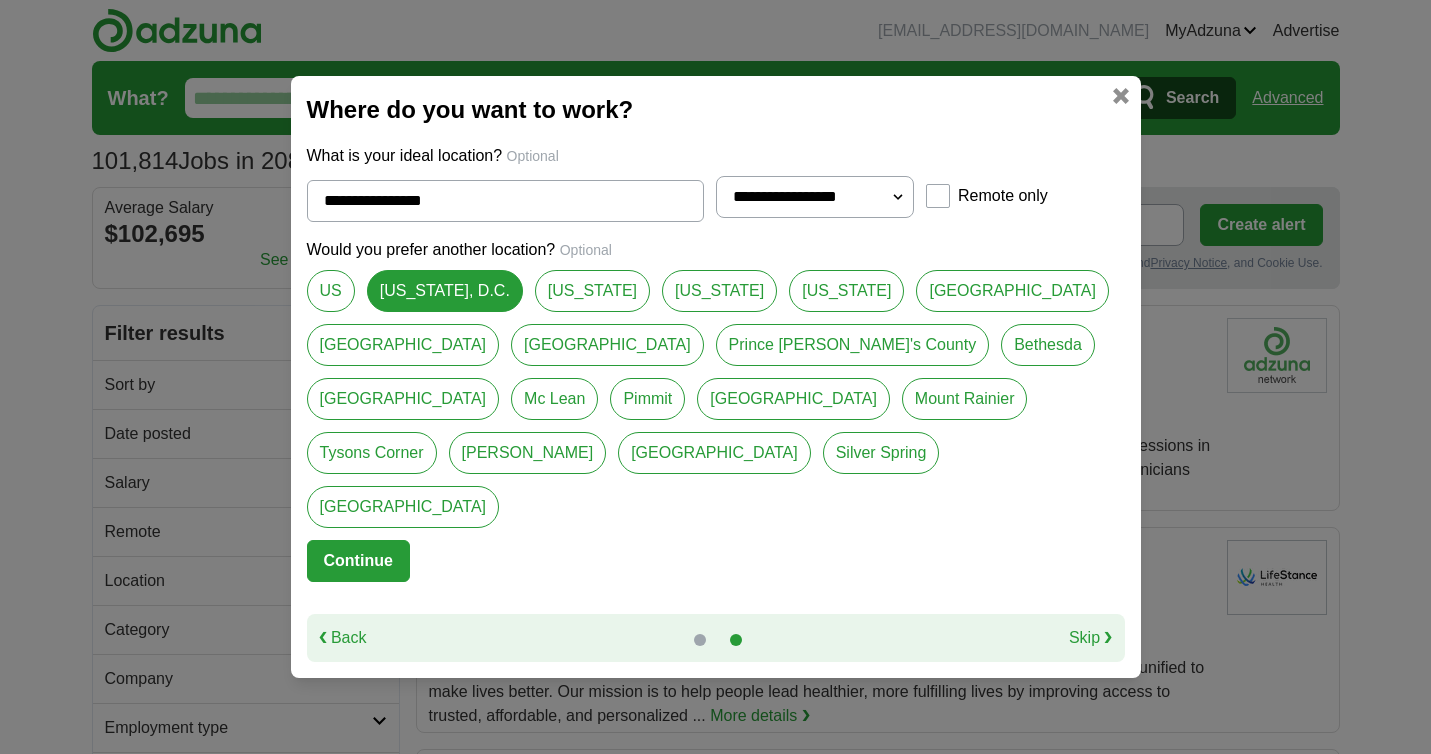 click on "Bethesda" at bounding box center [1048, 345] 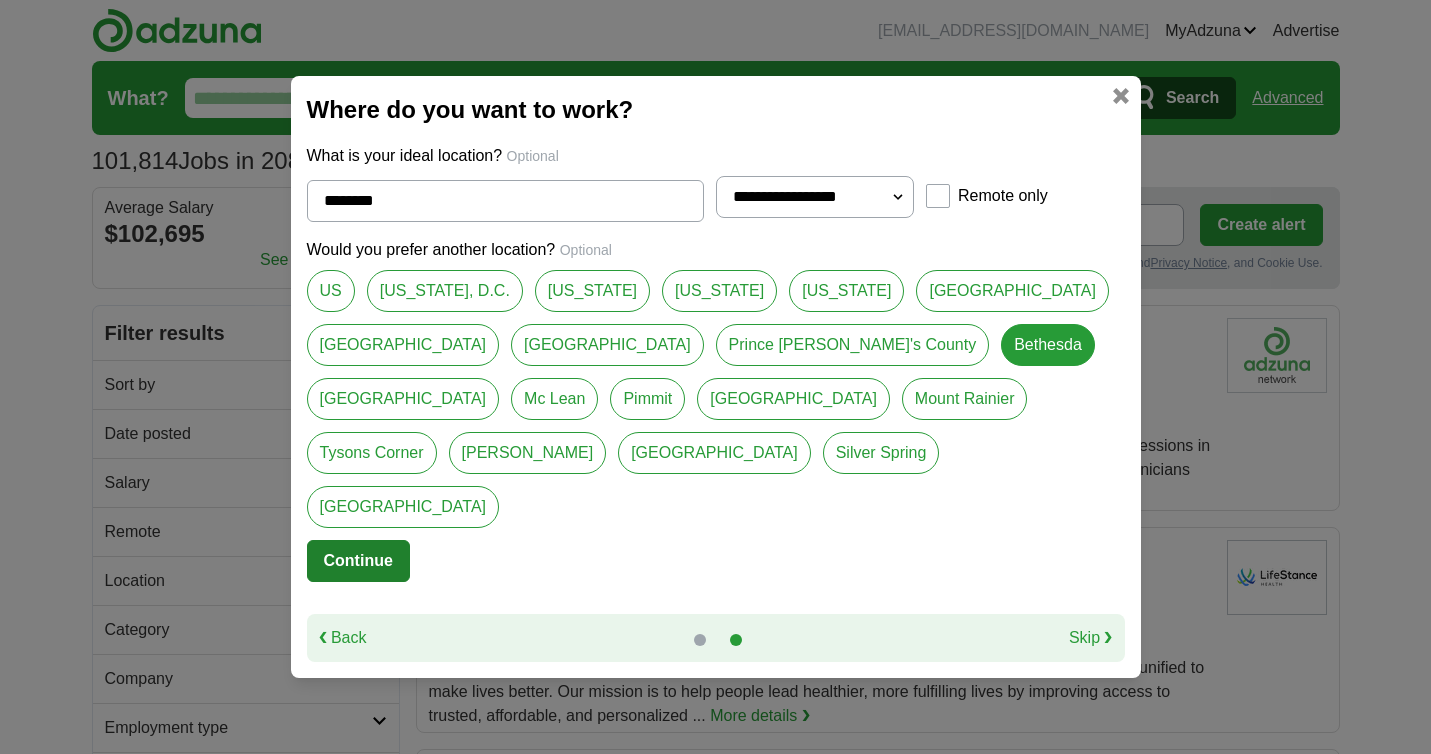 click on "Continue" at bounding box center [358, 561] 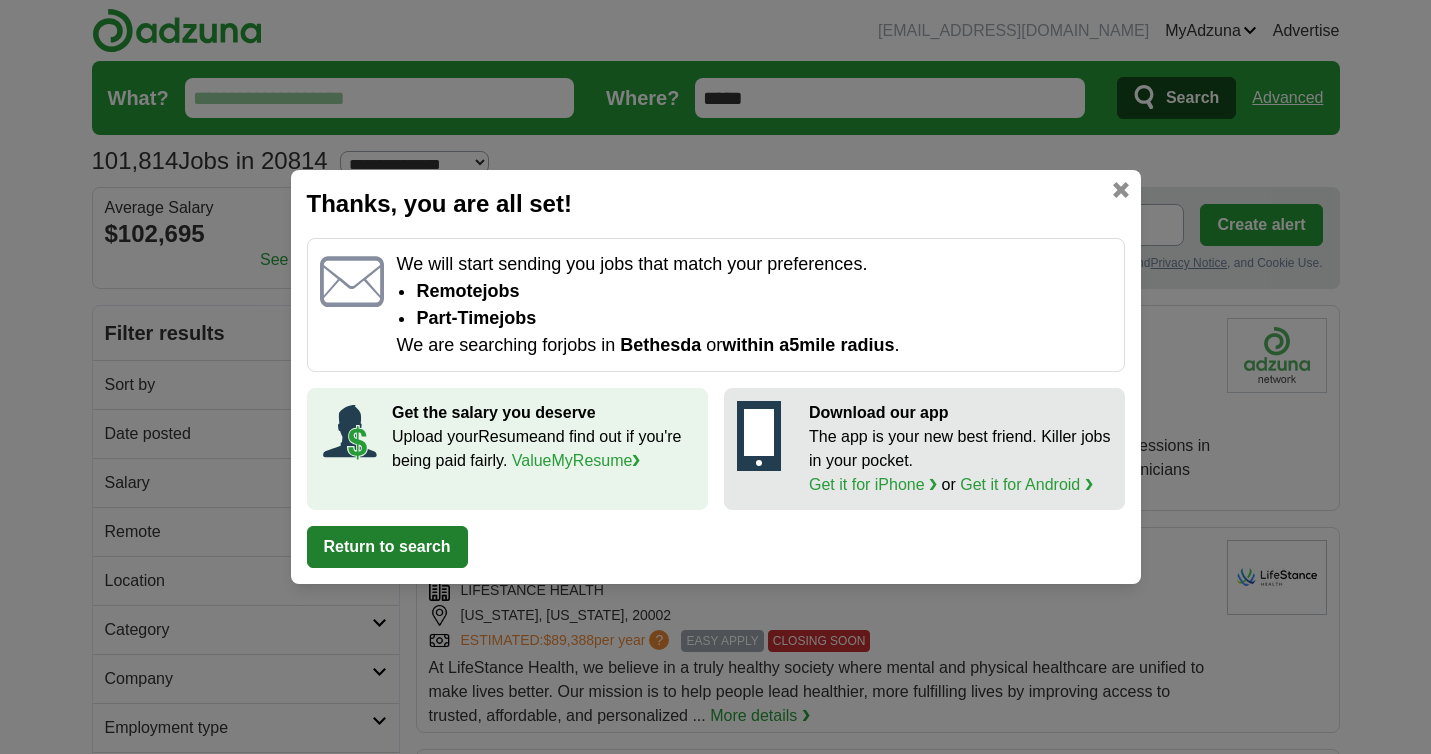click on "Return to search" at bounding box center (387, 547) 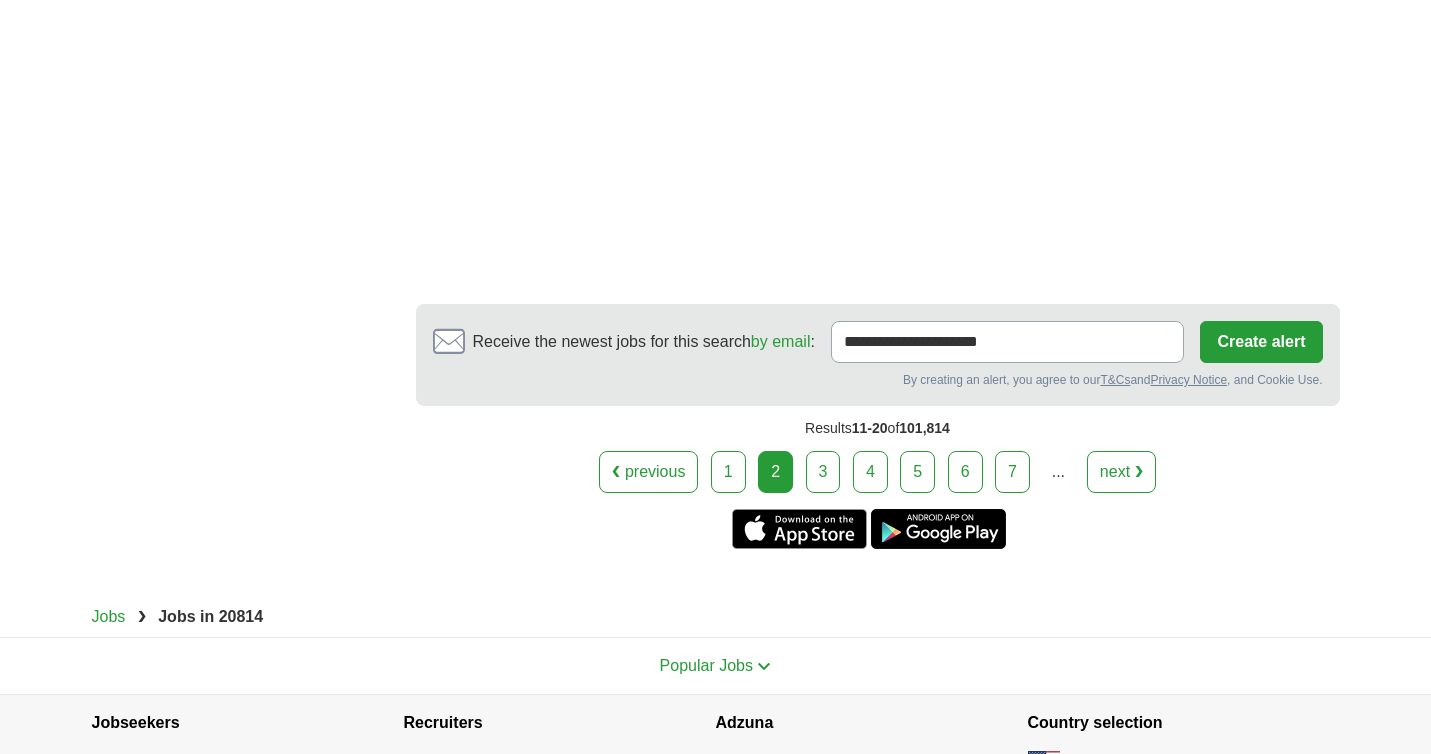 scroll, scrollTop: 3613, scrollLeft: 0, axis: vertical 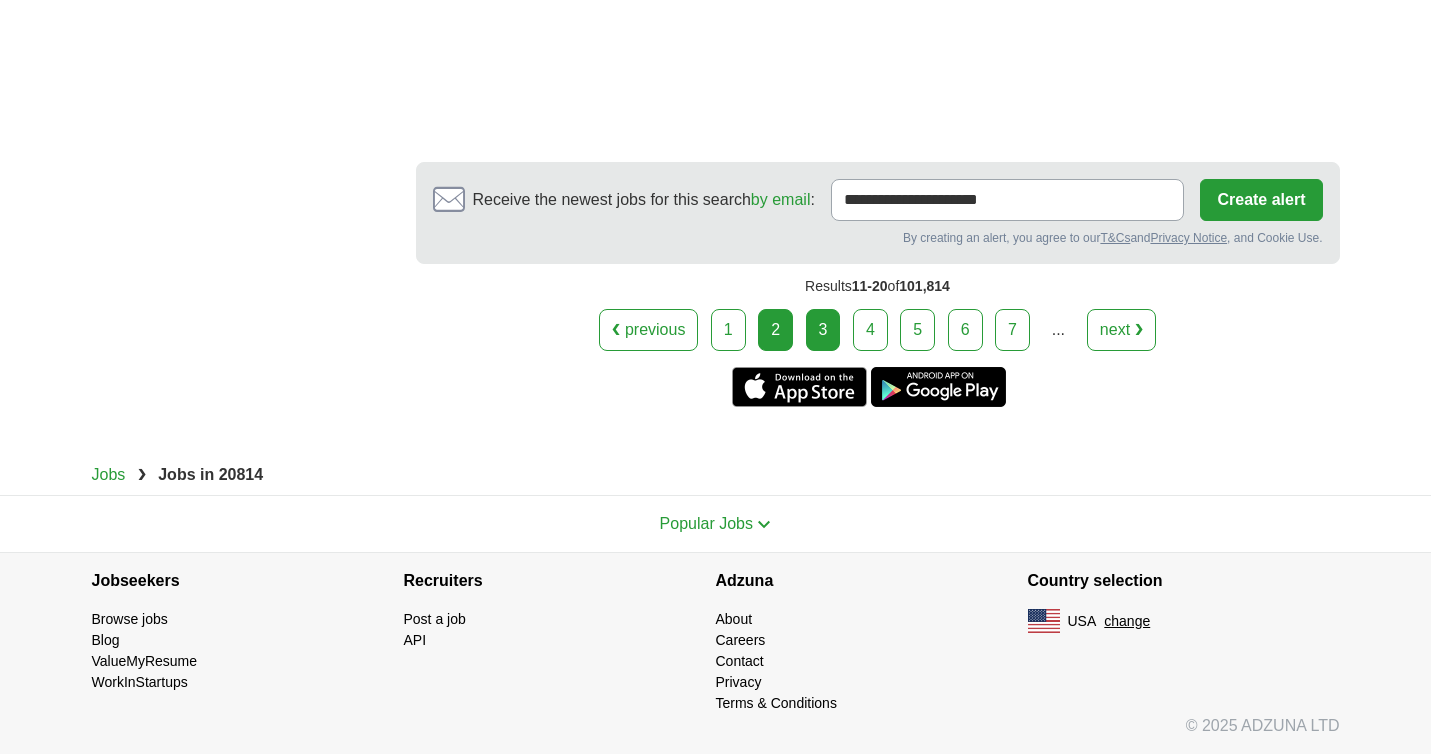 click on "3" at bounding box center [823, 330] 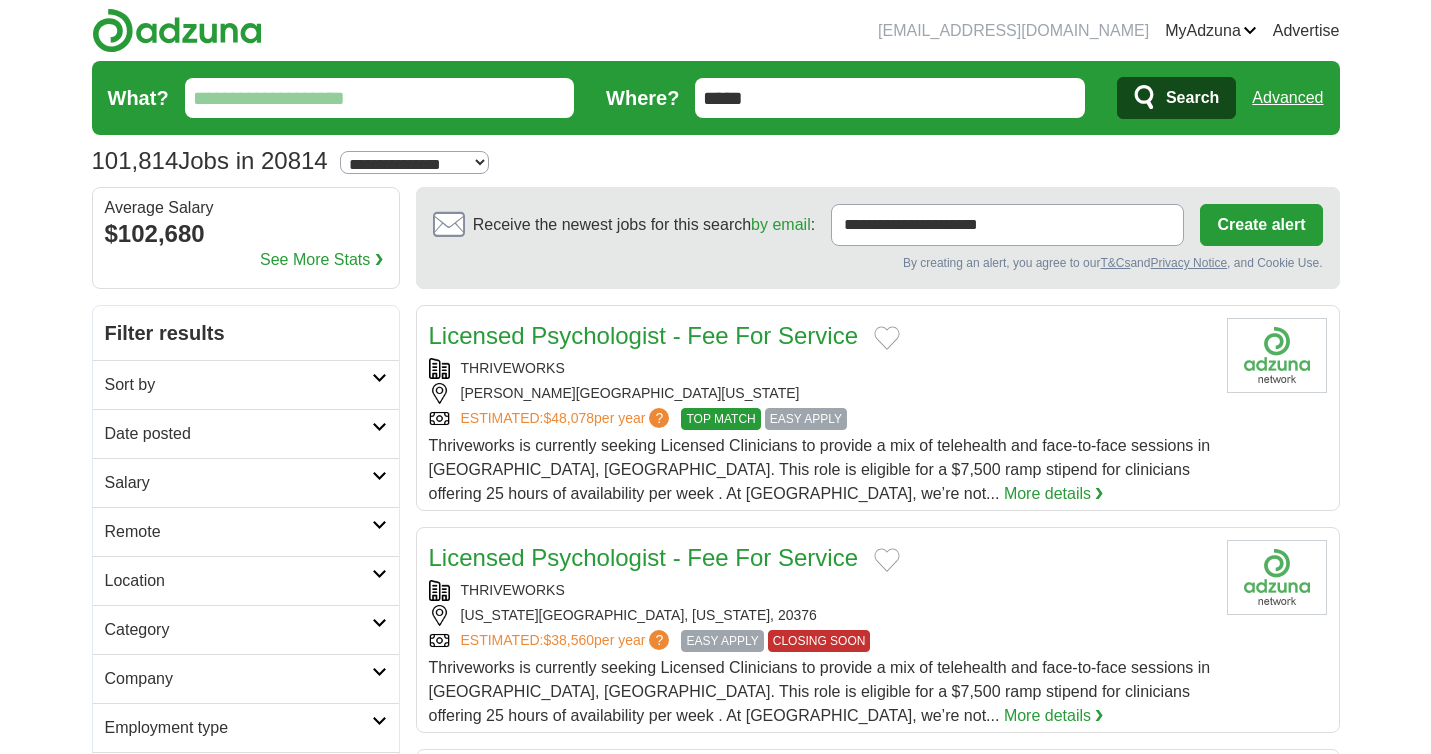scroll, scrollTop: 0, scrollLeft: 0, axis: both 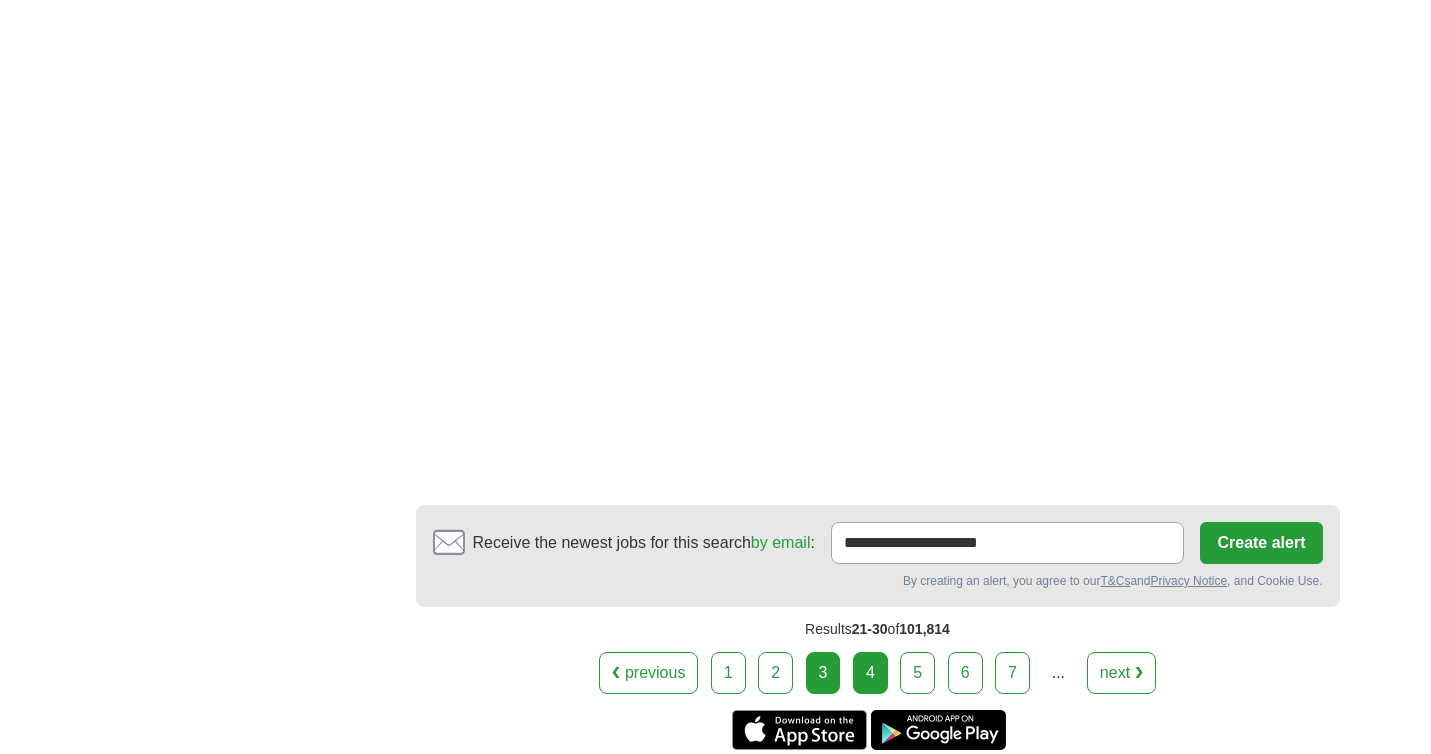 click on "4" at bounding box center [870, 673] 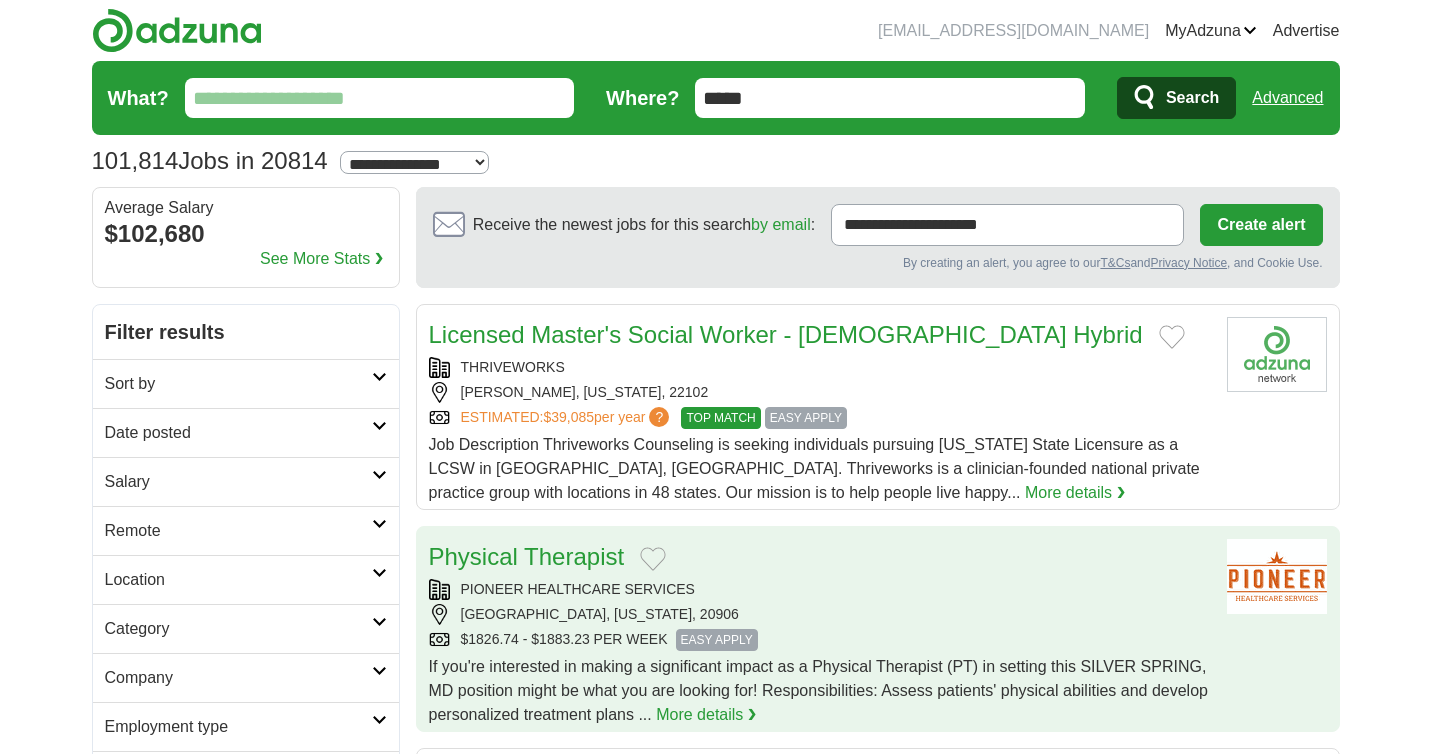 scroll, scrollTop: 0, scrollLeft: 0, axis: both 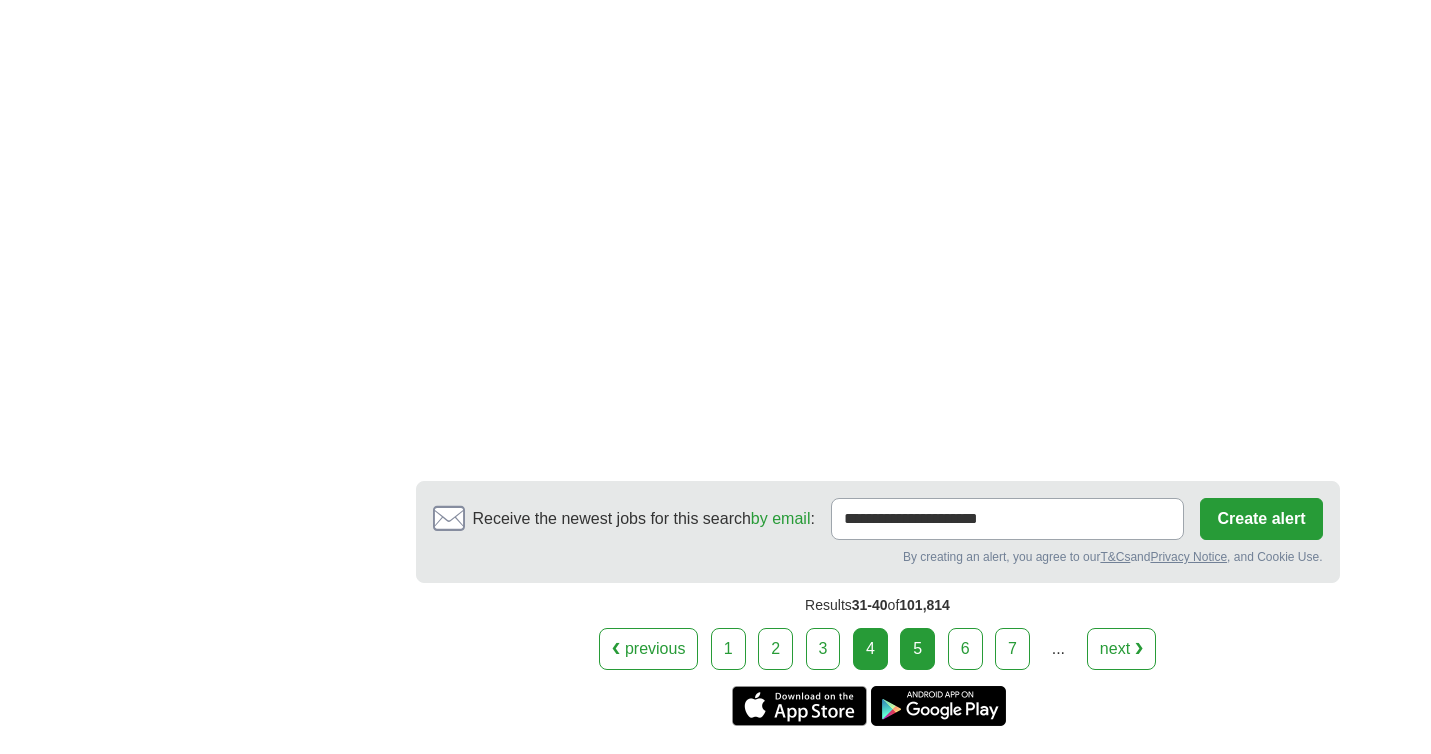 click on "5" at bounding box center (917, 649) 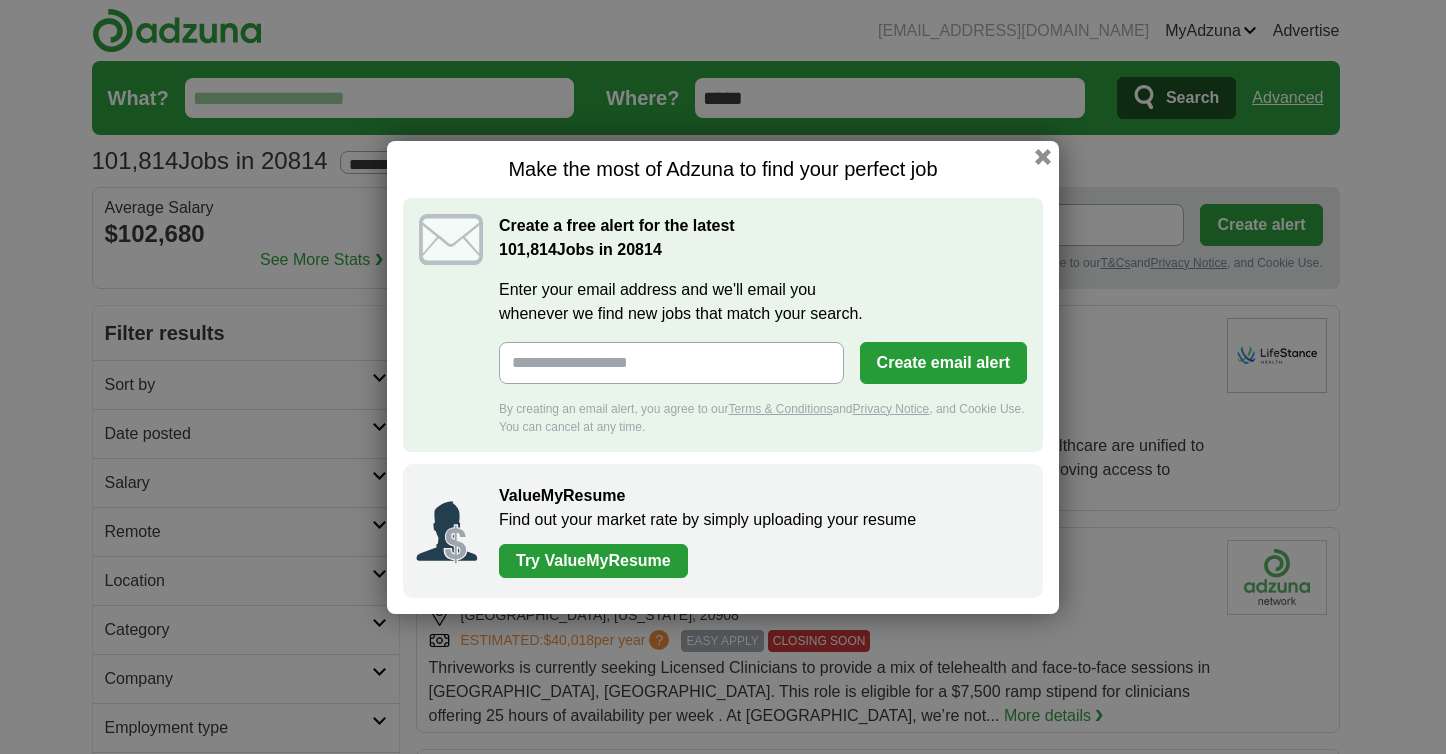 scroll, scrollTop: 0, scrollLeft: 0, axis: both 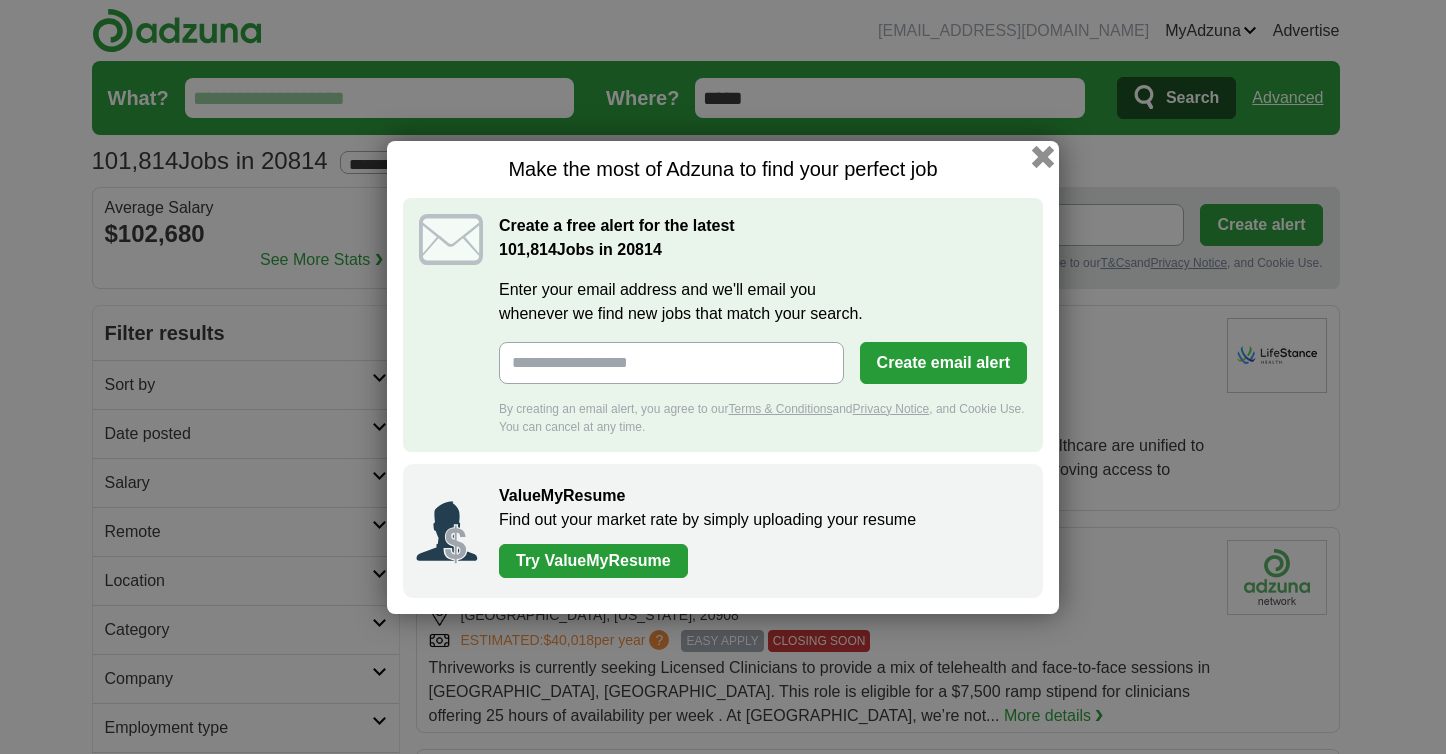 click at bounding box center (1043, 156) 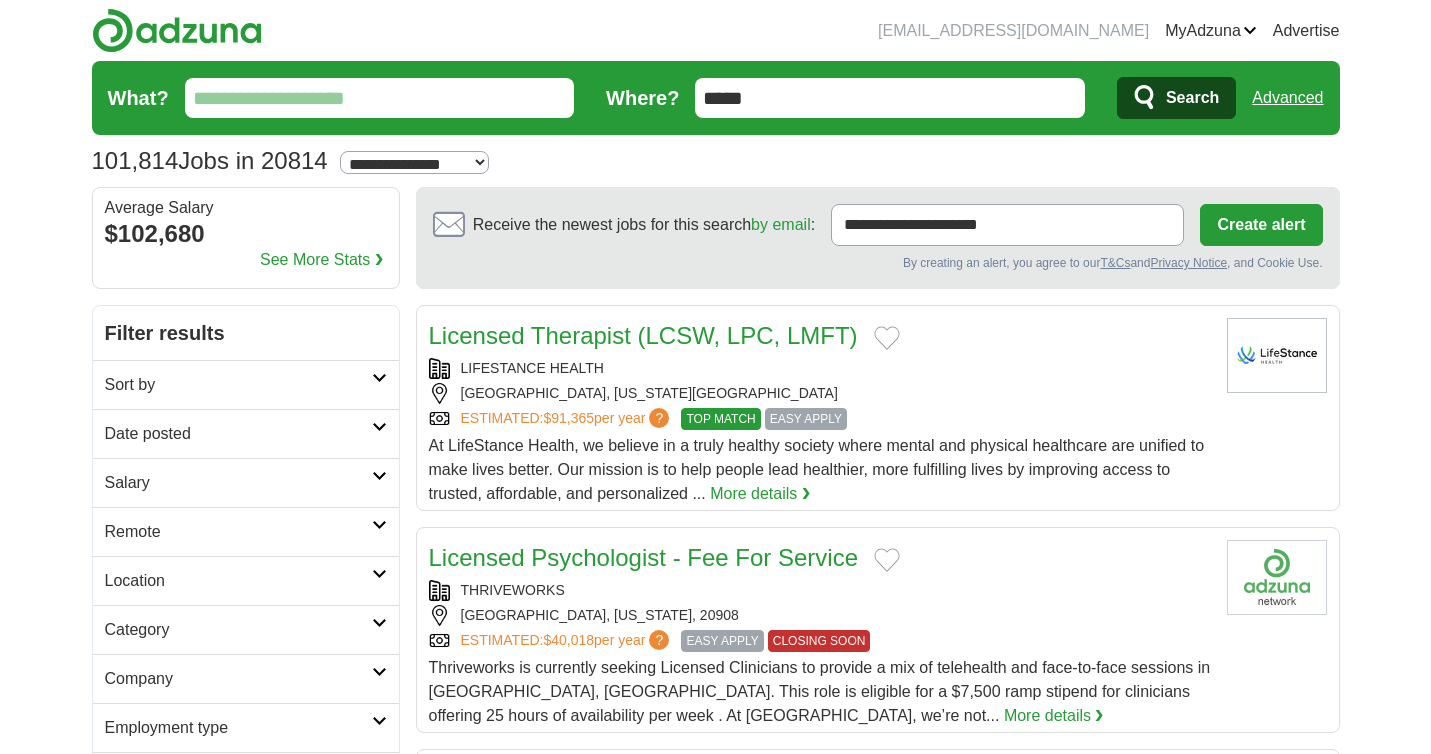 click at bounding box center (177, 30) 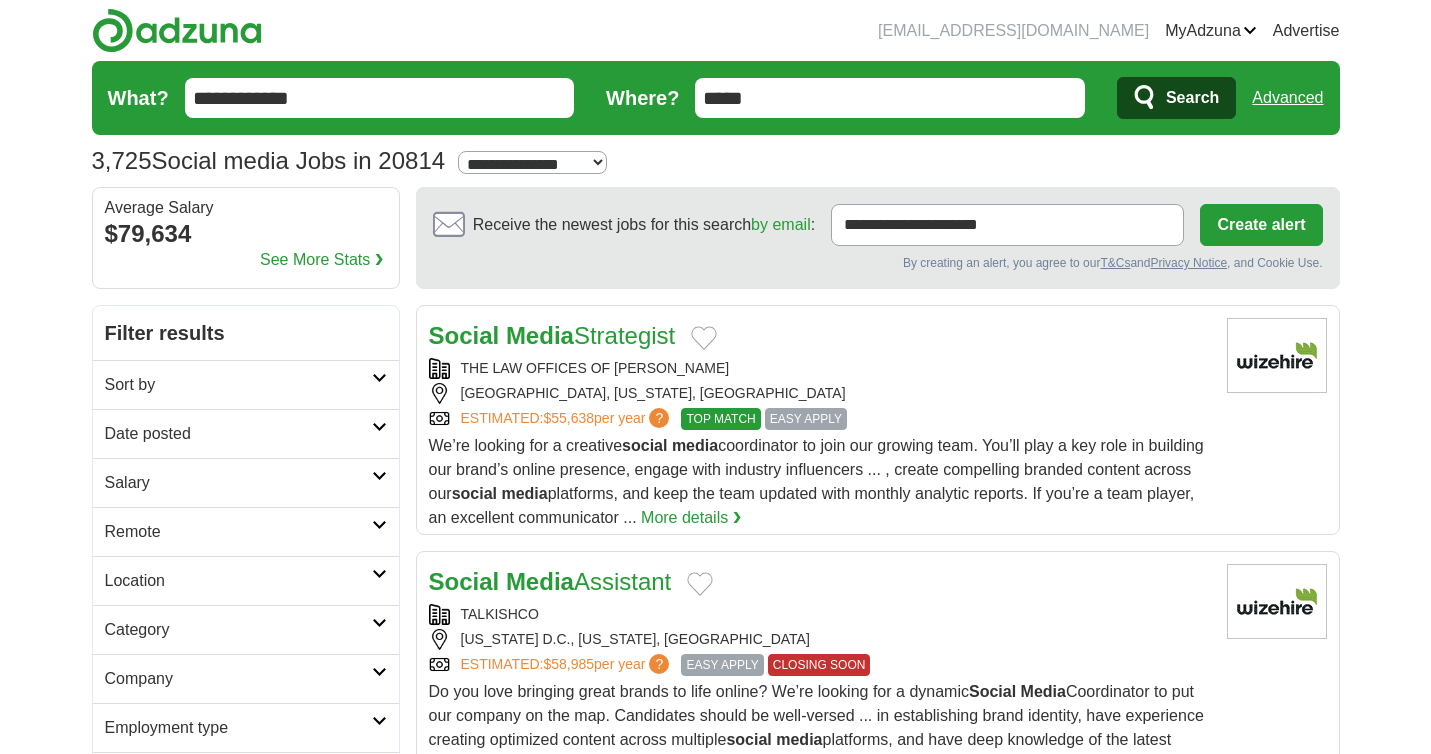 scroll, scrollTop: 0, scrollLeft: 0, axis: both 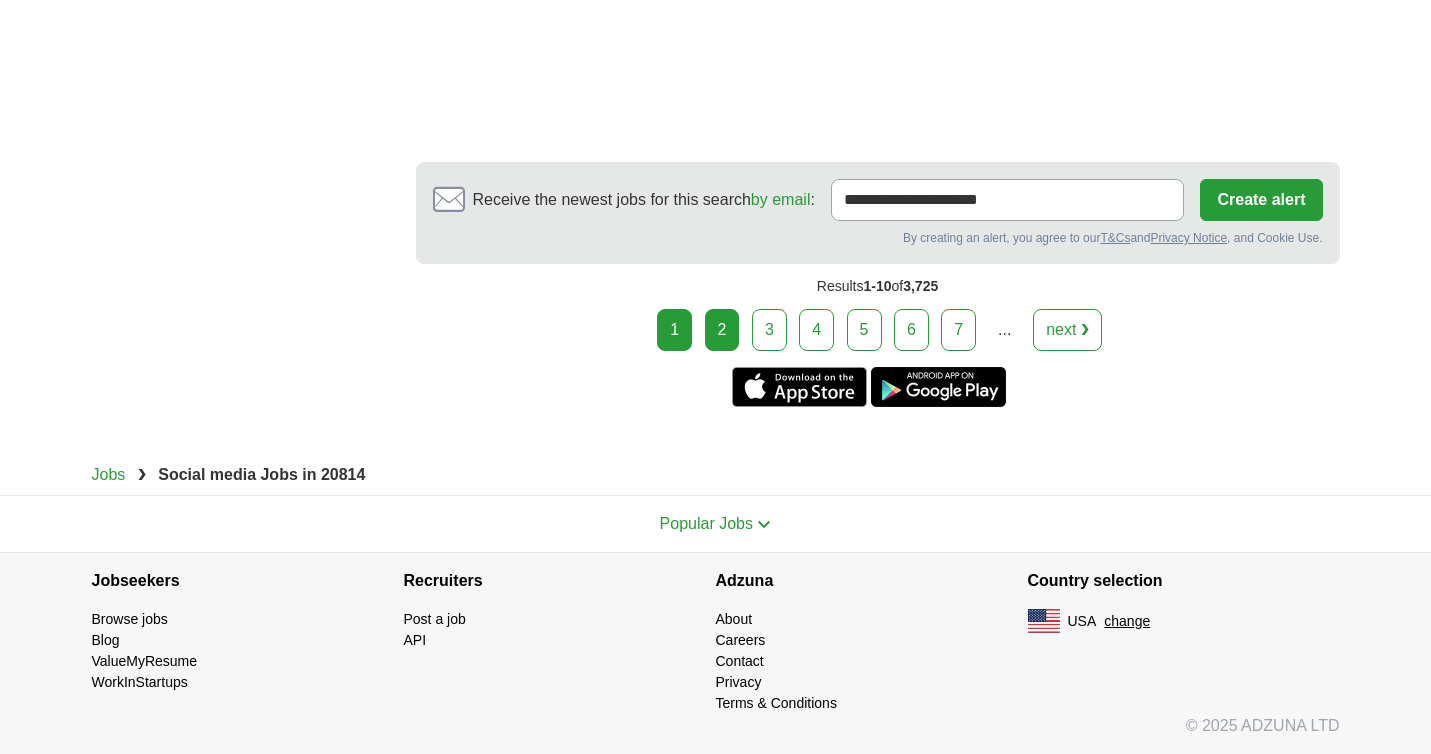 click on "2" at bounding box center (722, 330) 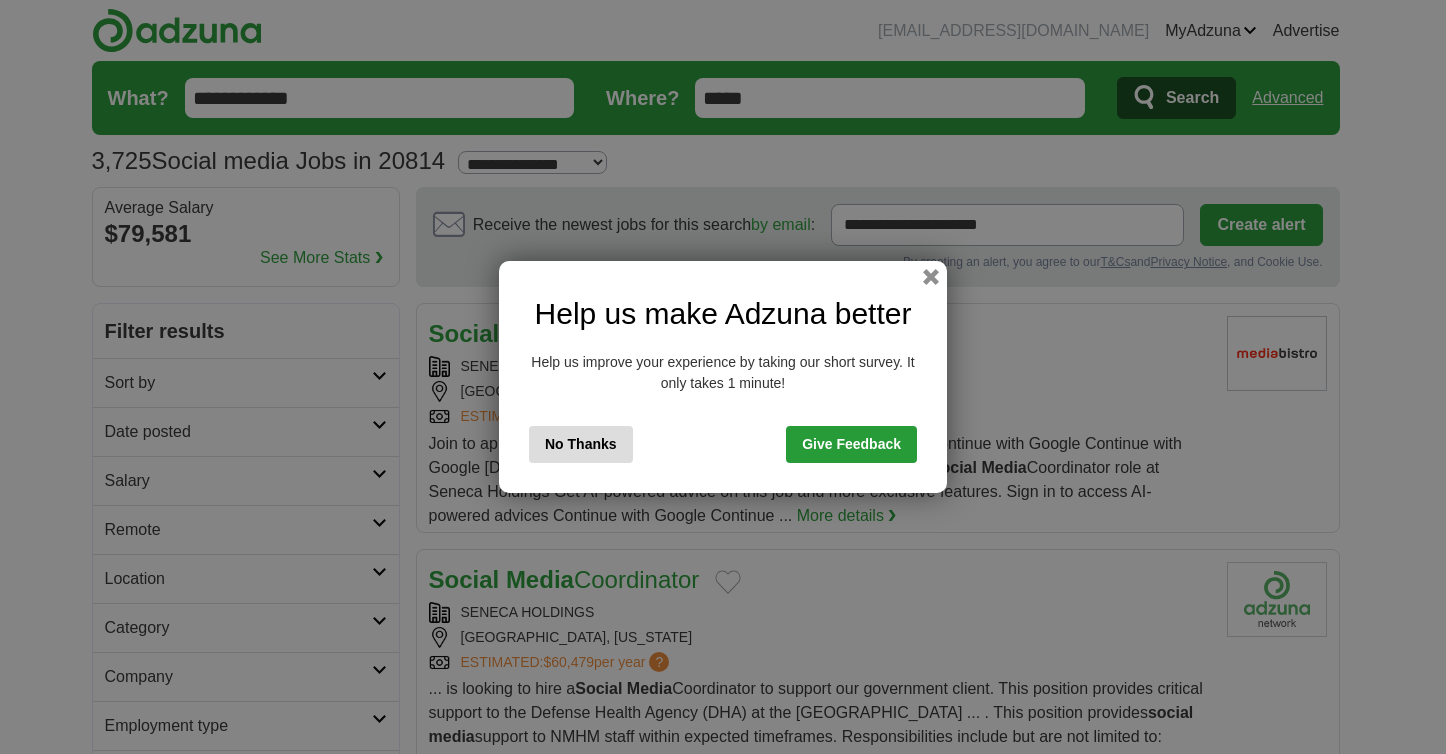 scroll, scrollTop: 0, scrollLeft: 0, axis: both 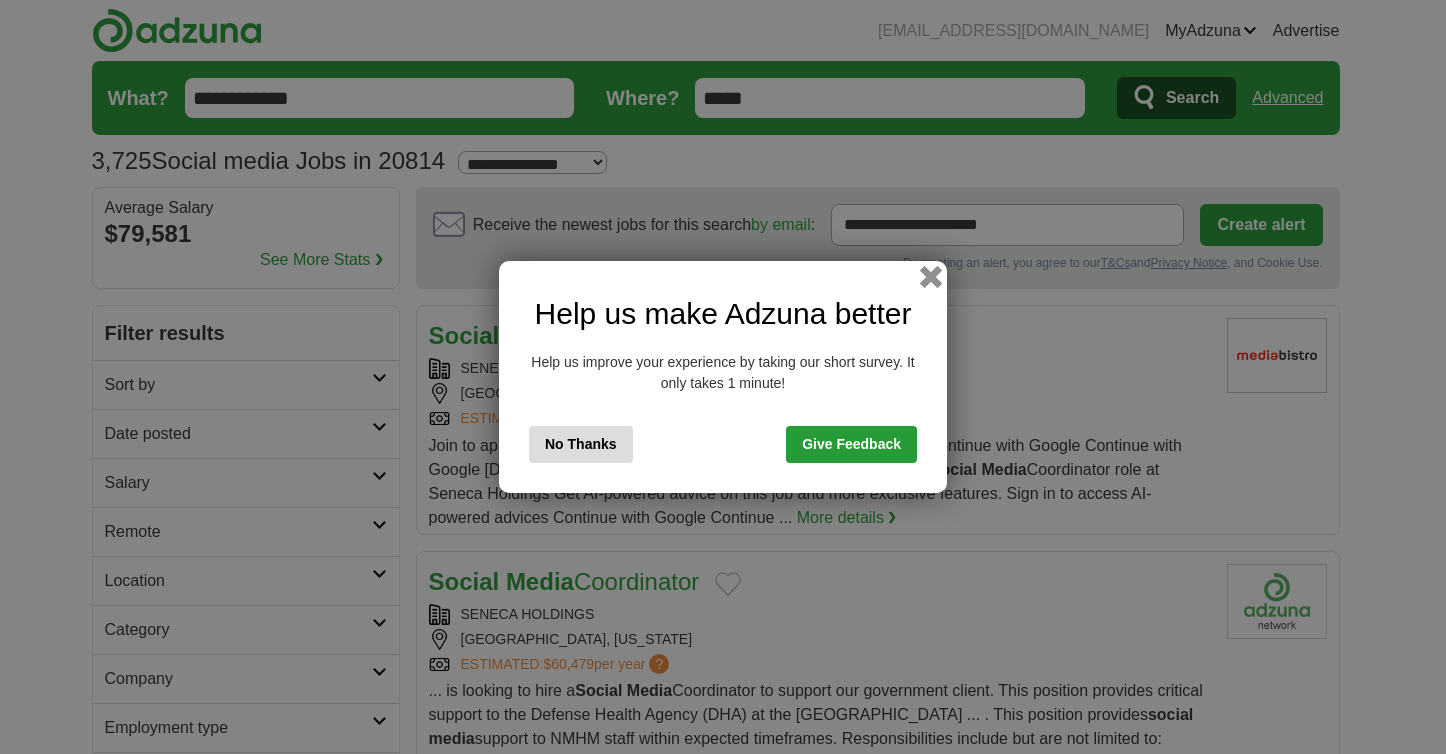 click at bounding box center (931, 277) 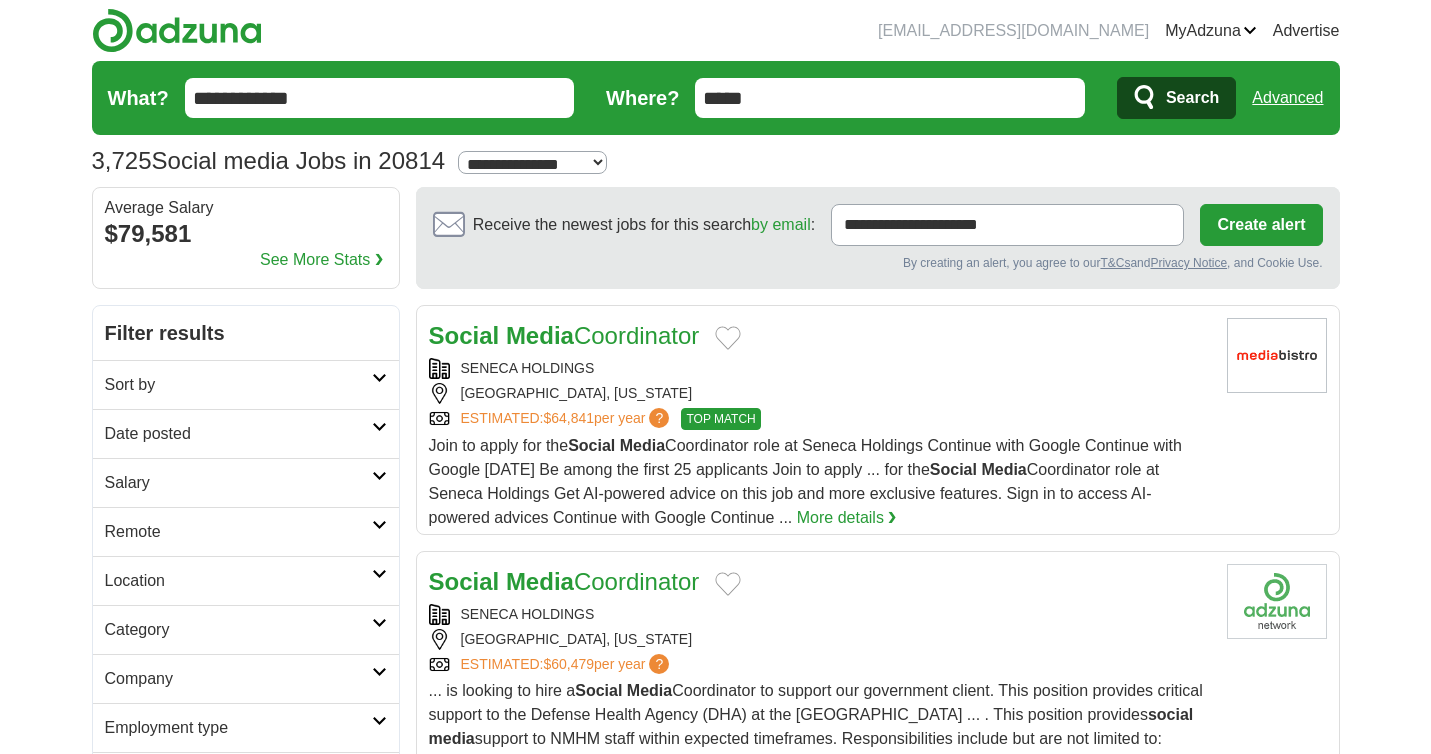 click on "Sort by" at bounding box center [238, 385] 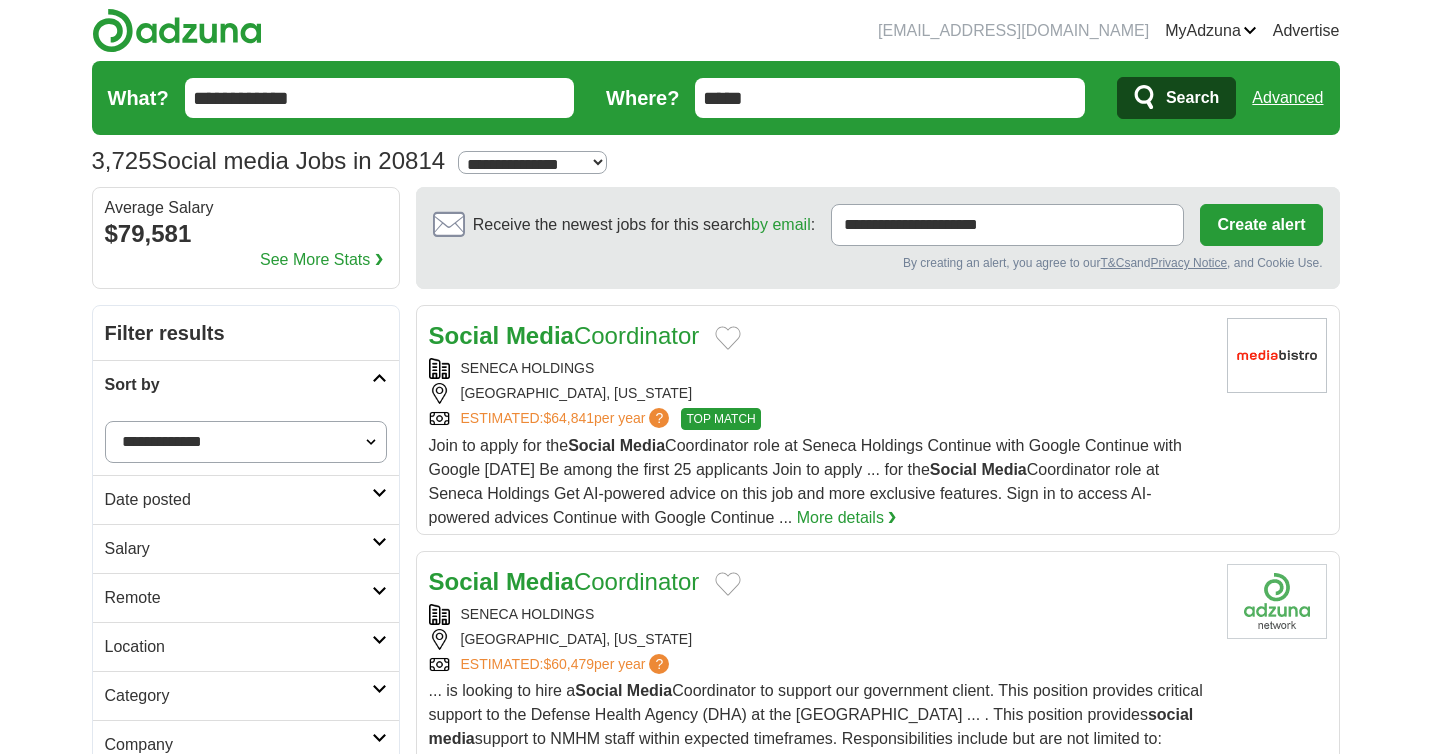 click on "Sort by" at bounding box center [238, 385] 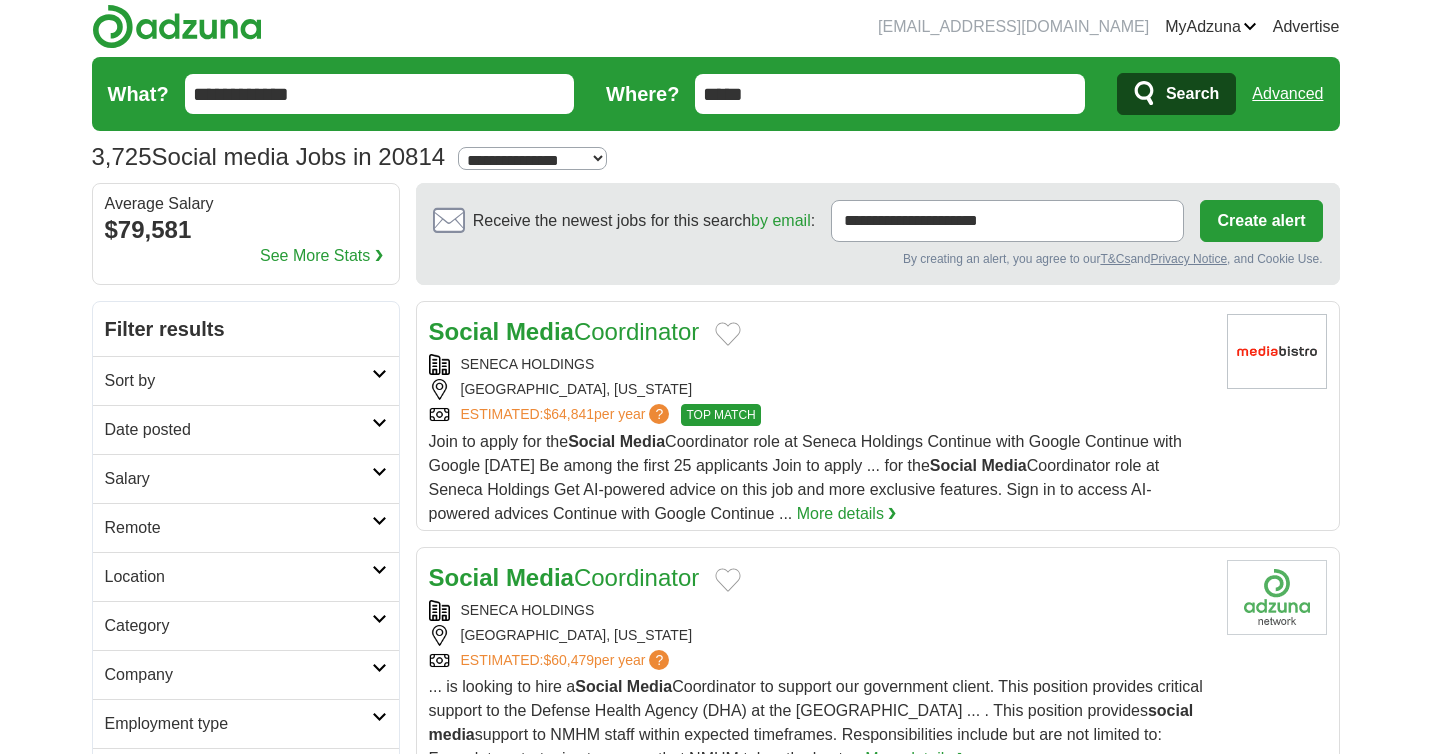 scroll, scrollTop: 402, scrollLeft: 0, axis: vertical 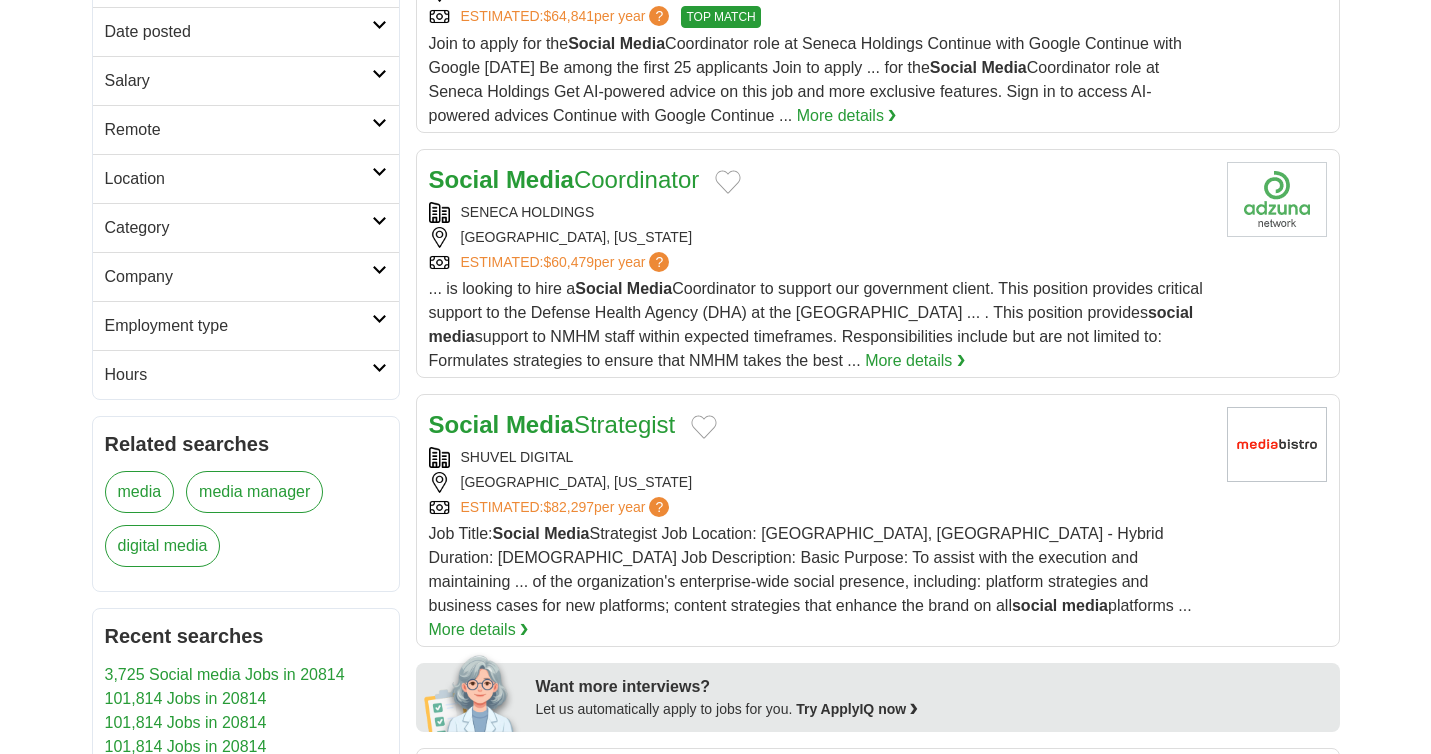 click on "Employment type" at bounding box center (238, 326) 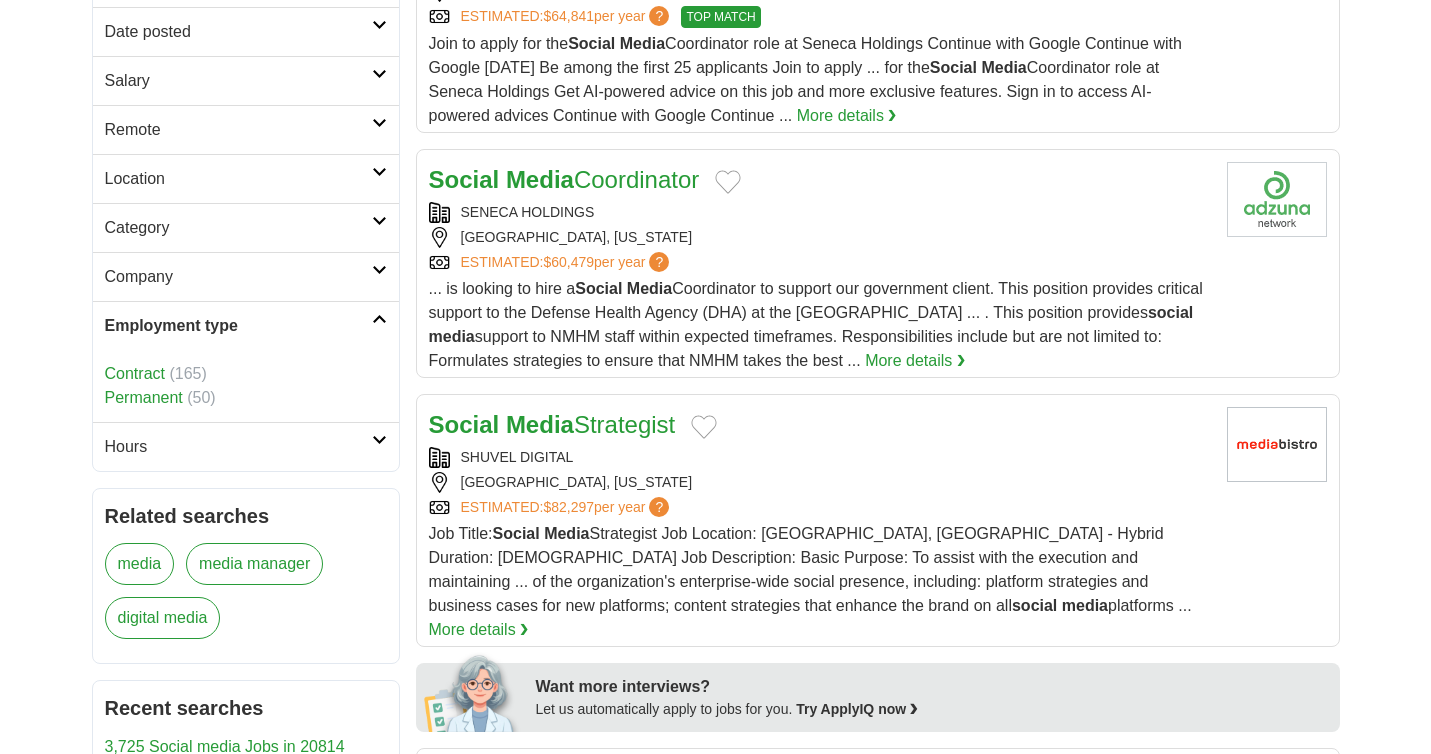 click on "Employment type" at bounding box center [238, 326] 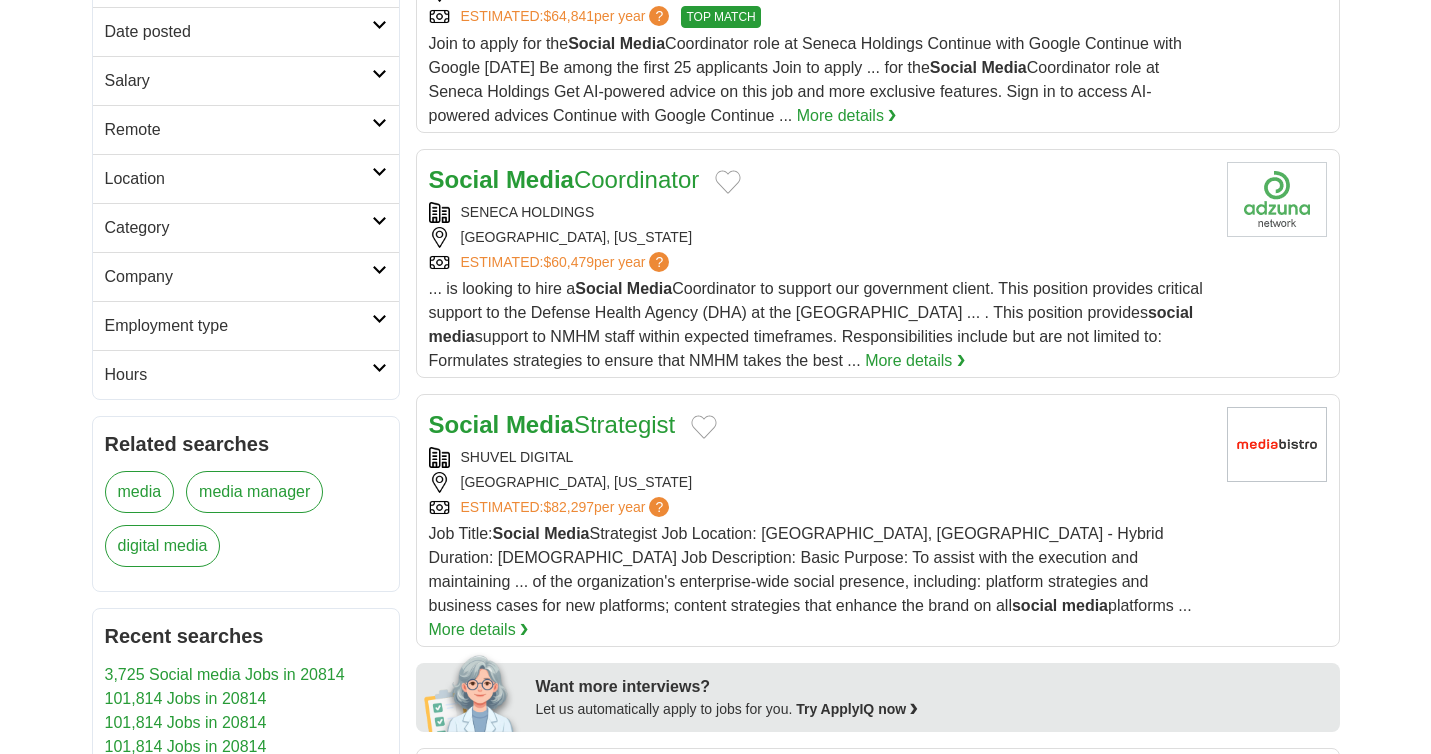 click on "Hours" at bounding box center (246, 374) 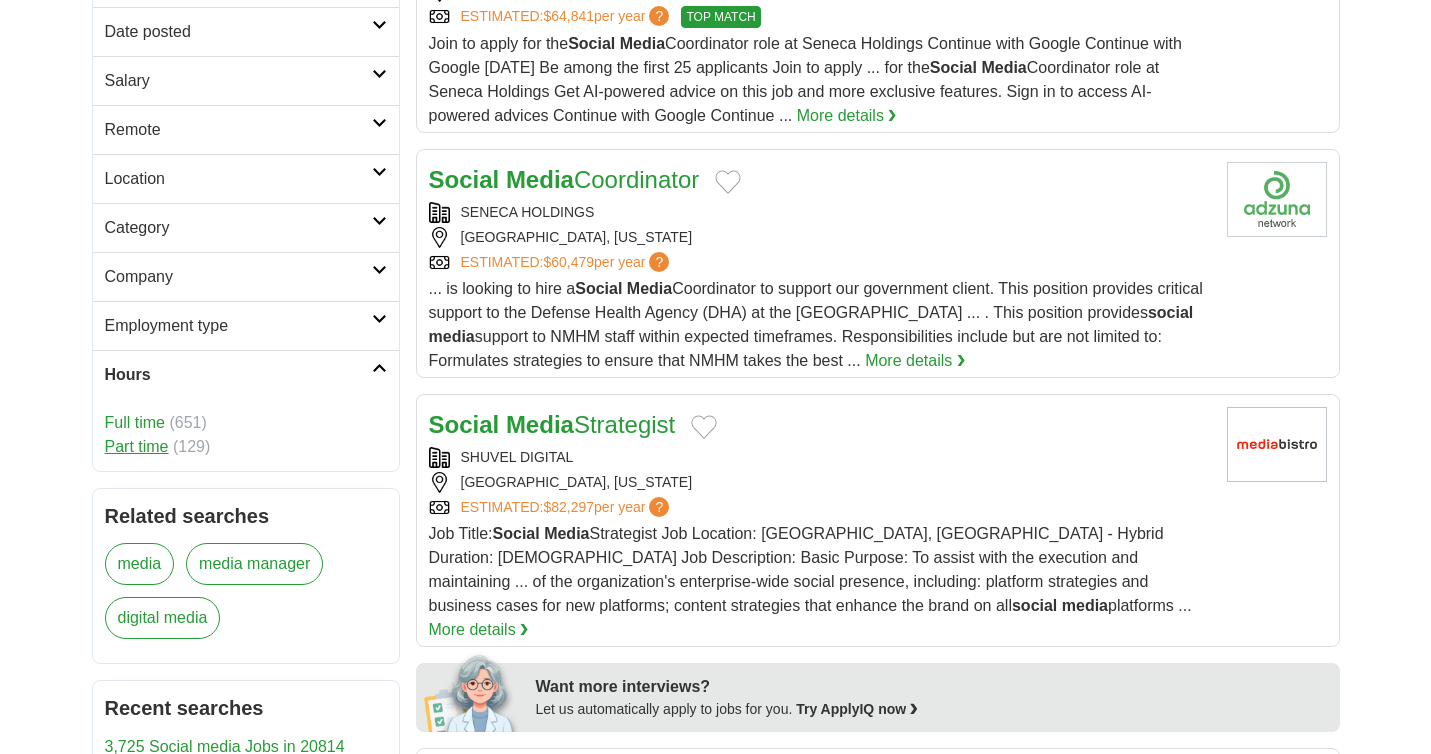 click on "Part time" at bounding box center [137, 446] 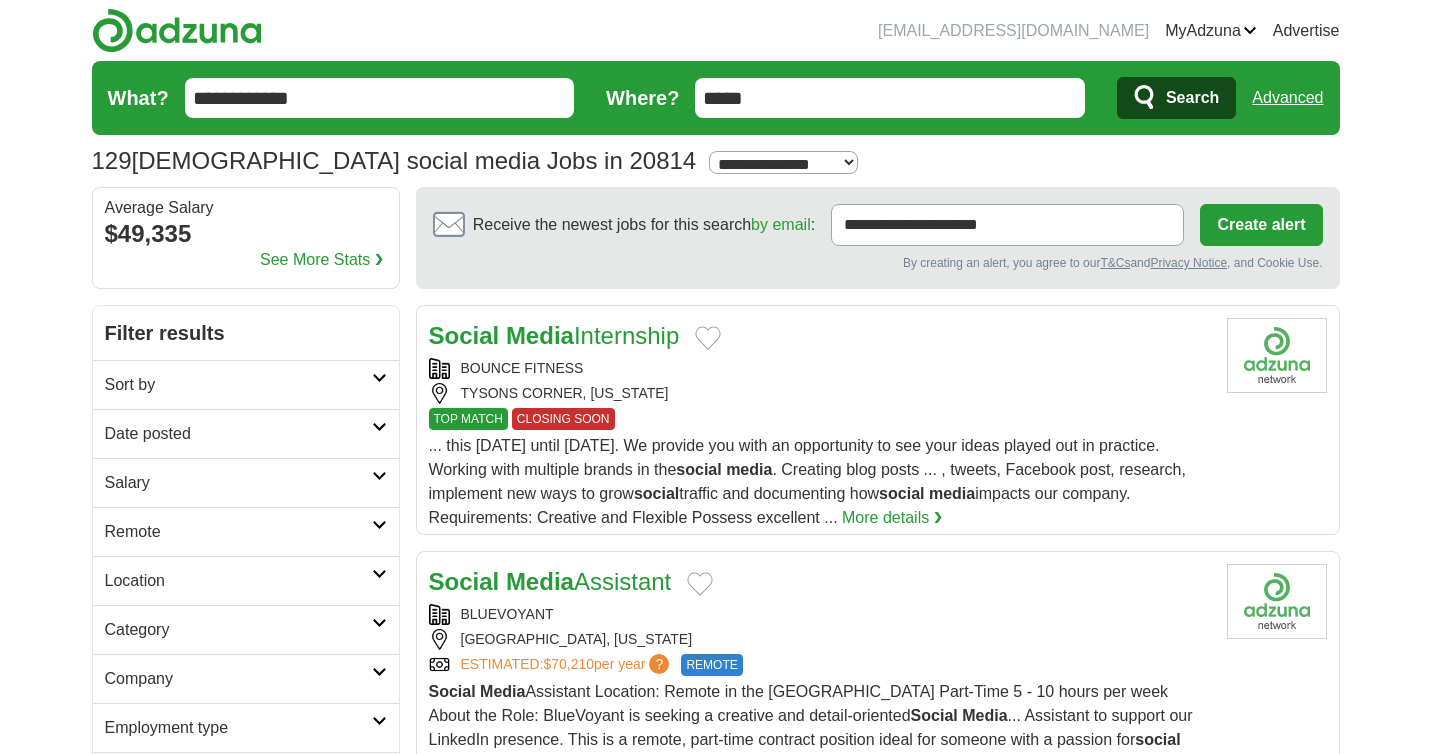scroll, scrollTop: 0, scrollLeft: 0, axis: both 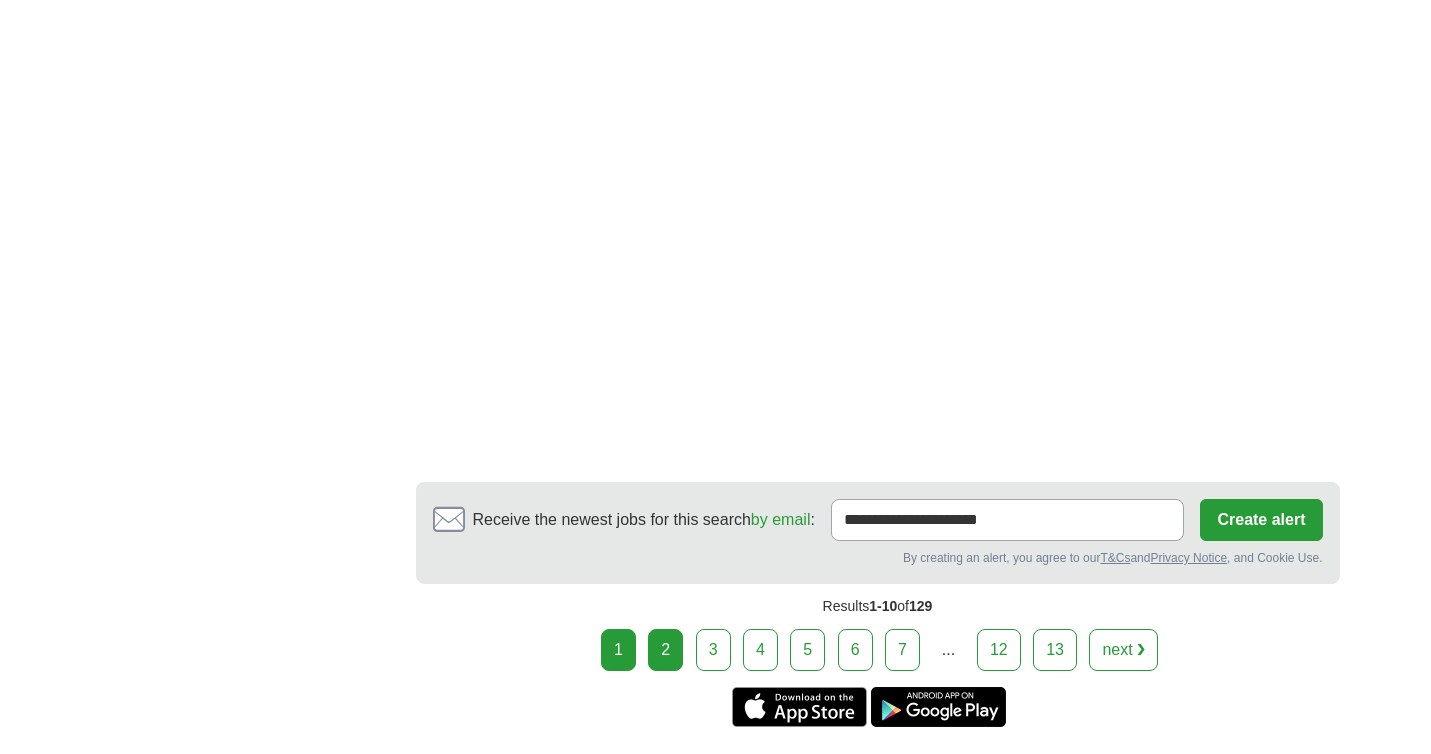 click on "2" at bounding box center (665, 650) 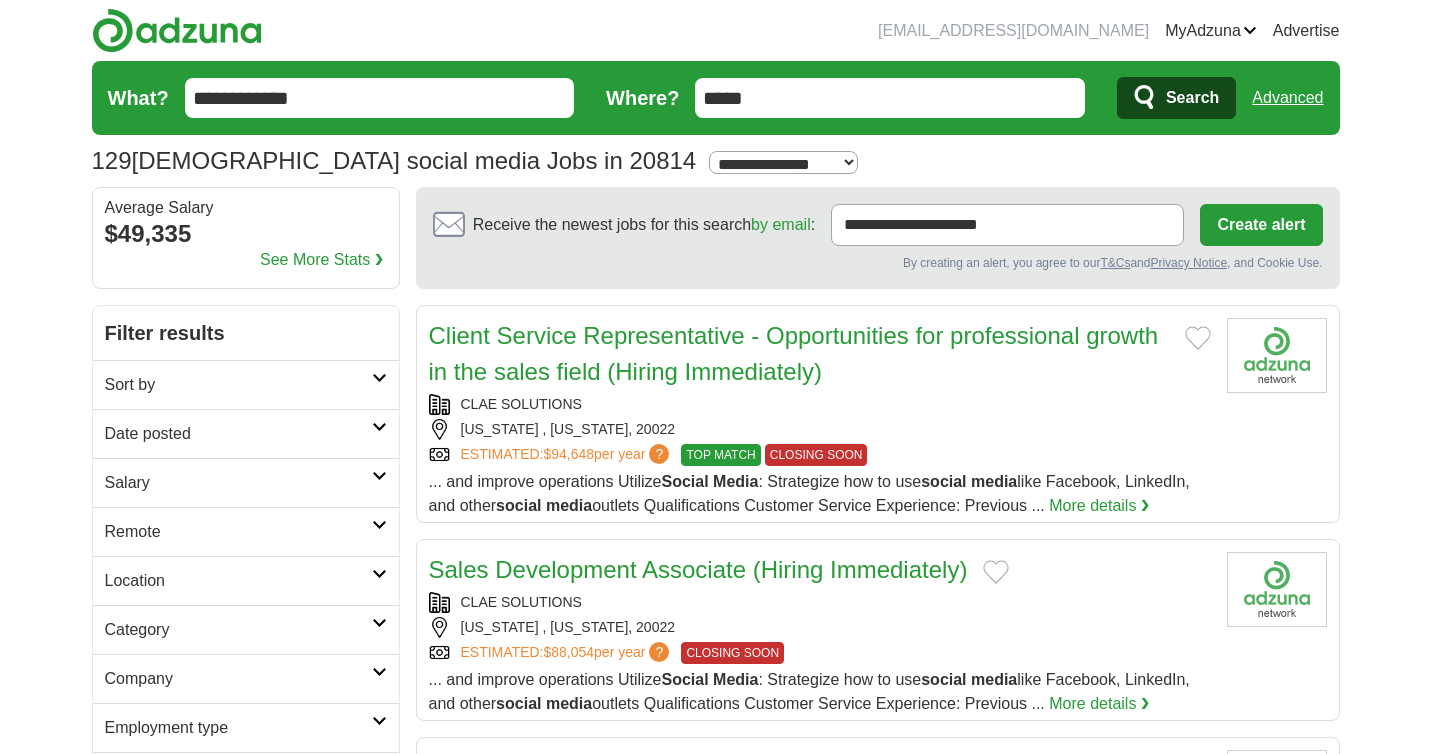 scroll, scrollTop: 0, scrollLeft: 0, axis: both 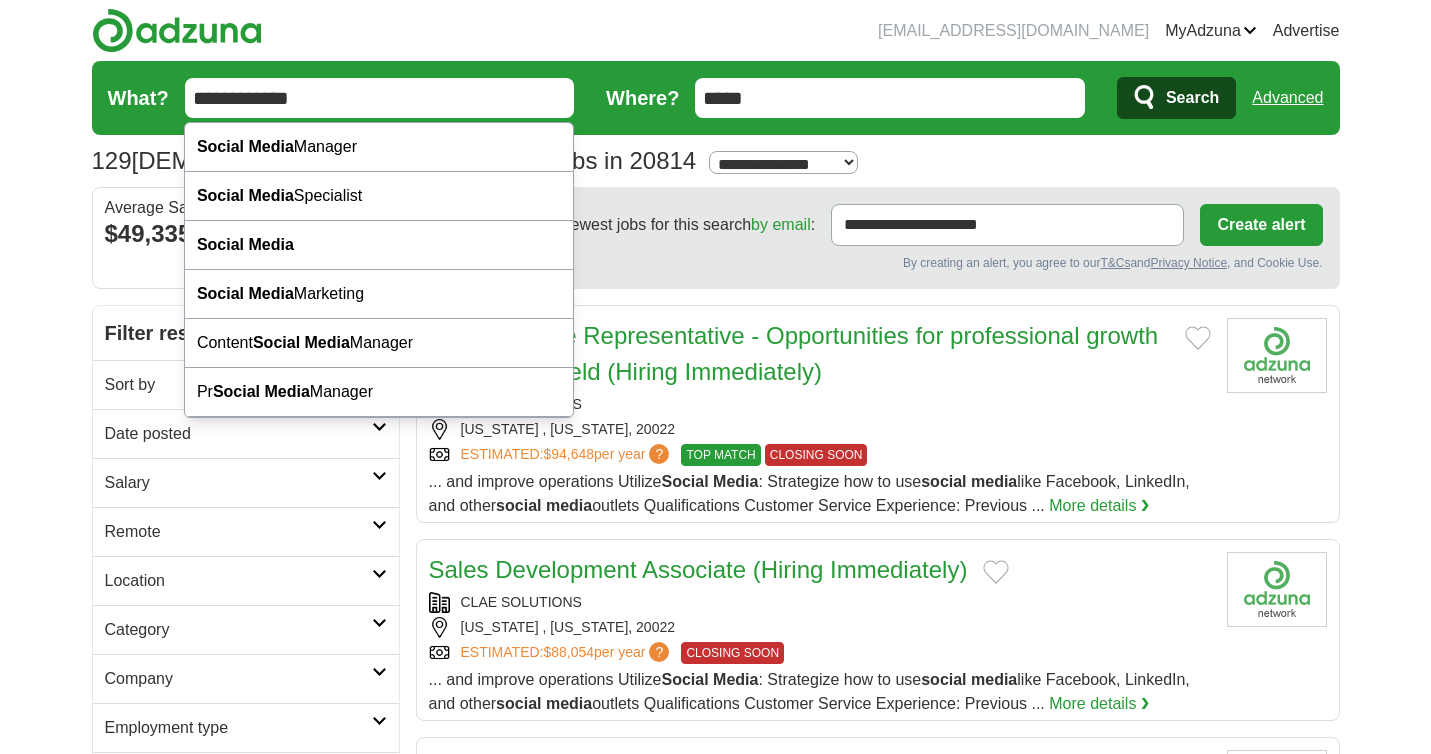 click on "**********" at bounding box center [380, 98] 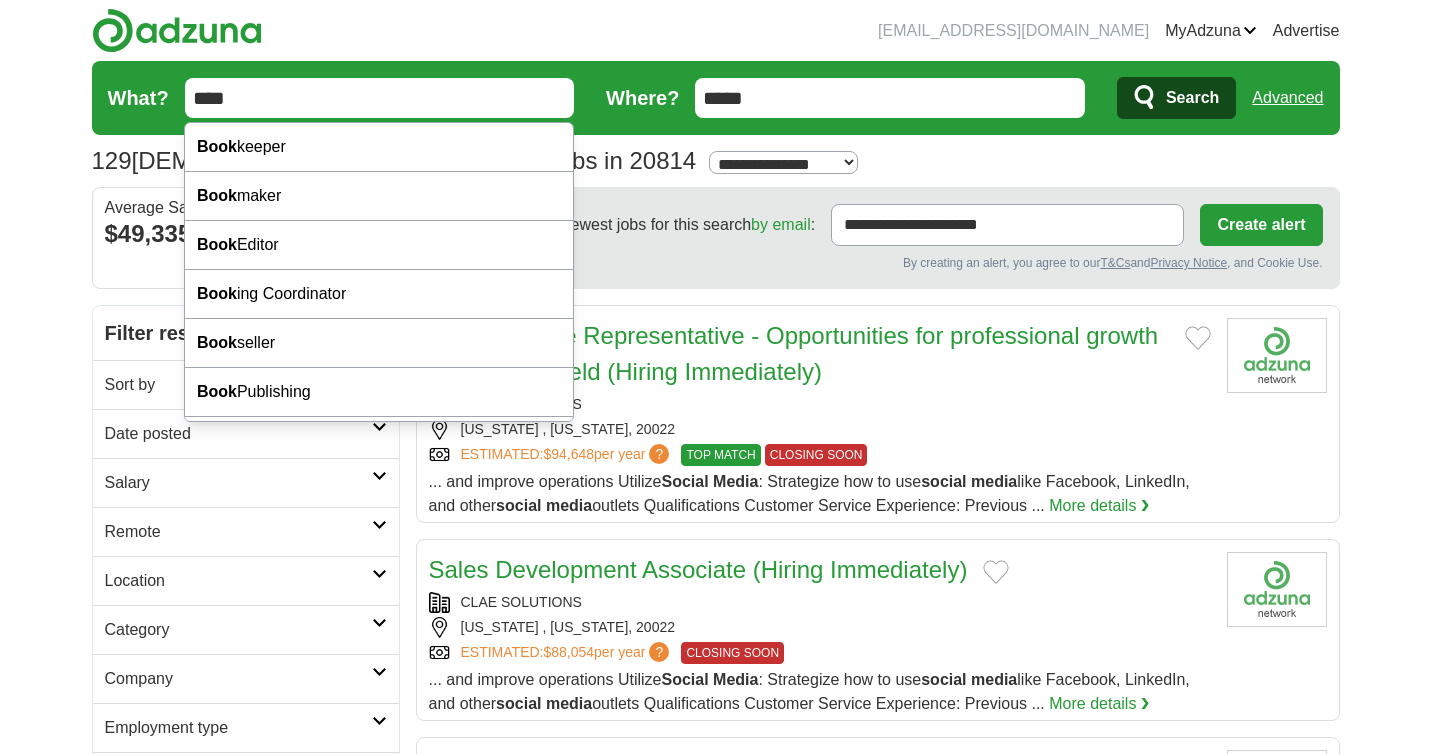 type on "****" 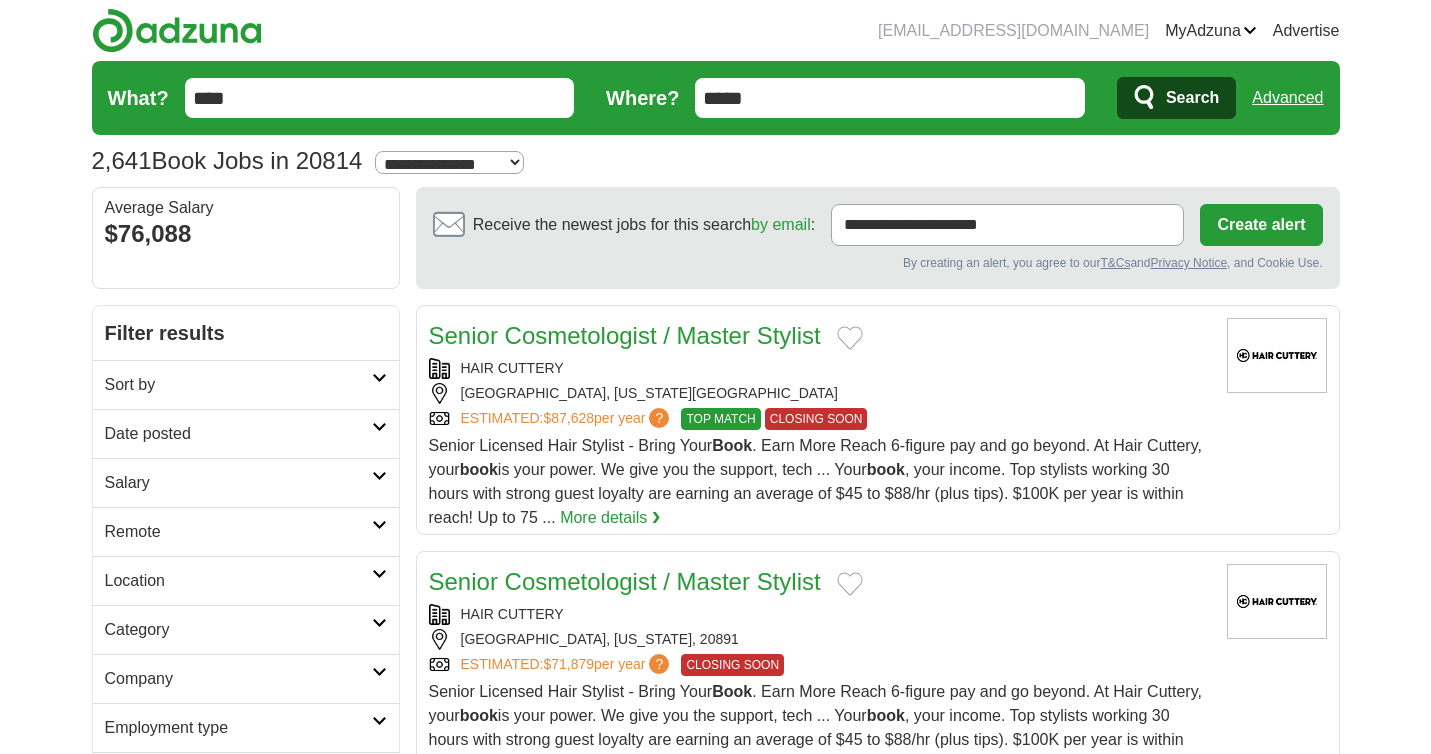 scroll, scrollTop: 0, scrollLeft: 0, axis: both 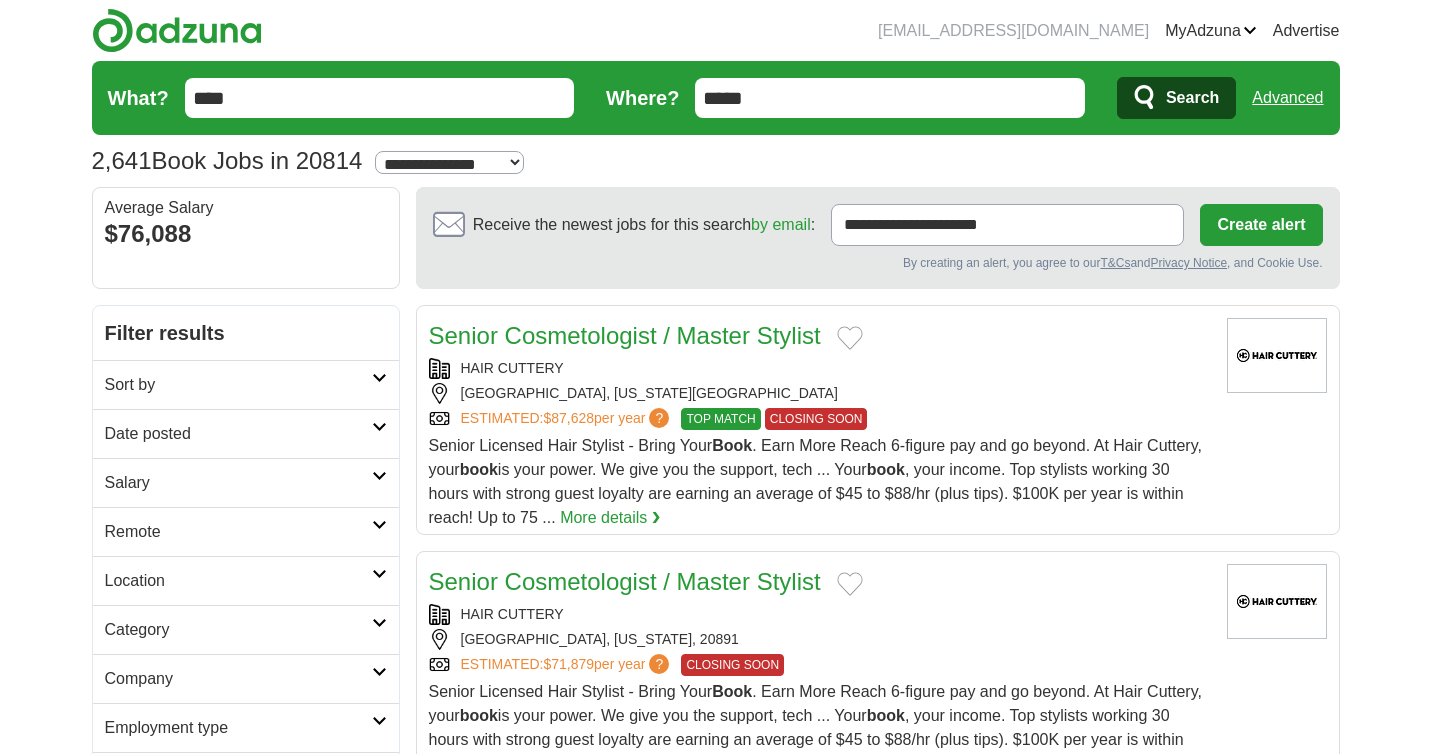click on "What?
****
Where?
*****
Search
Advanced" at bounding box center (716, 98) 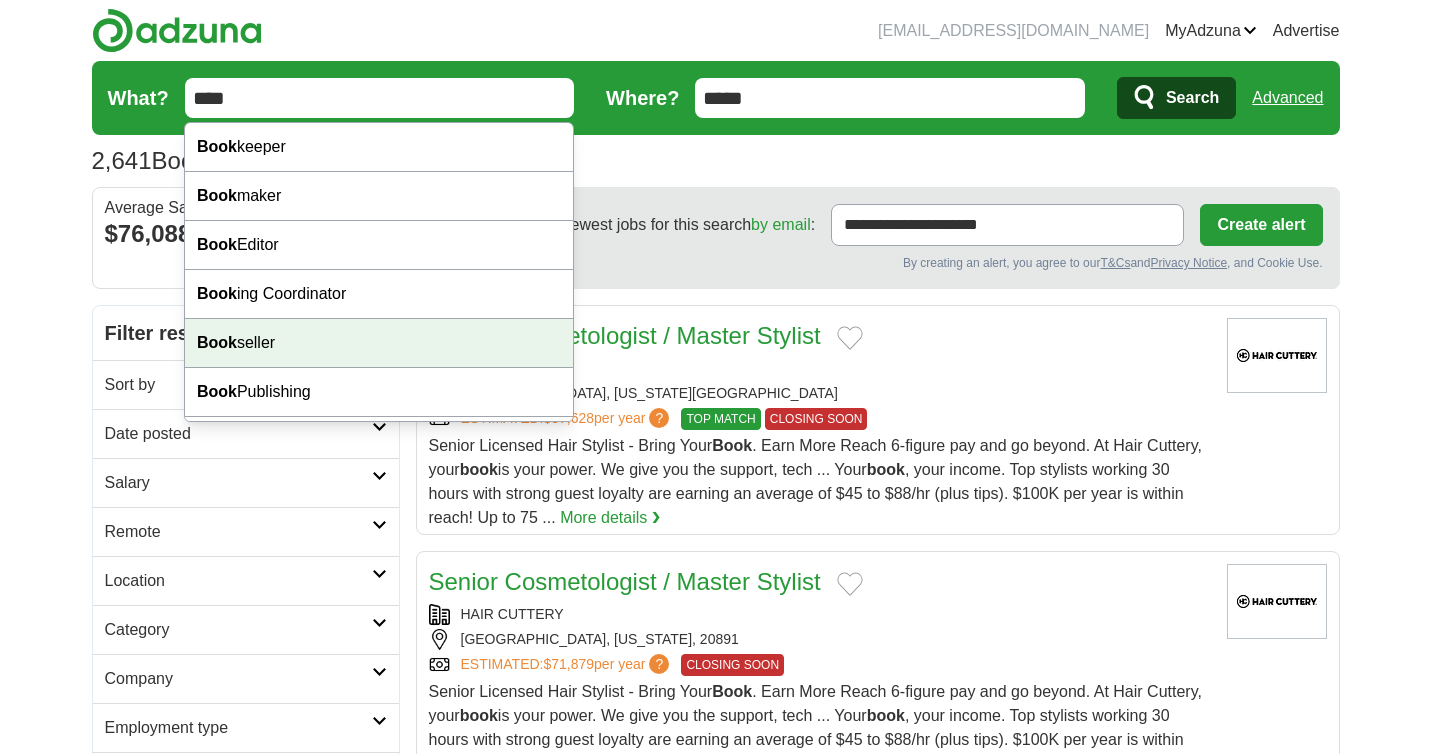 click on "Book seller" at bounding box center [379, 343] 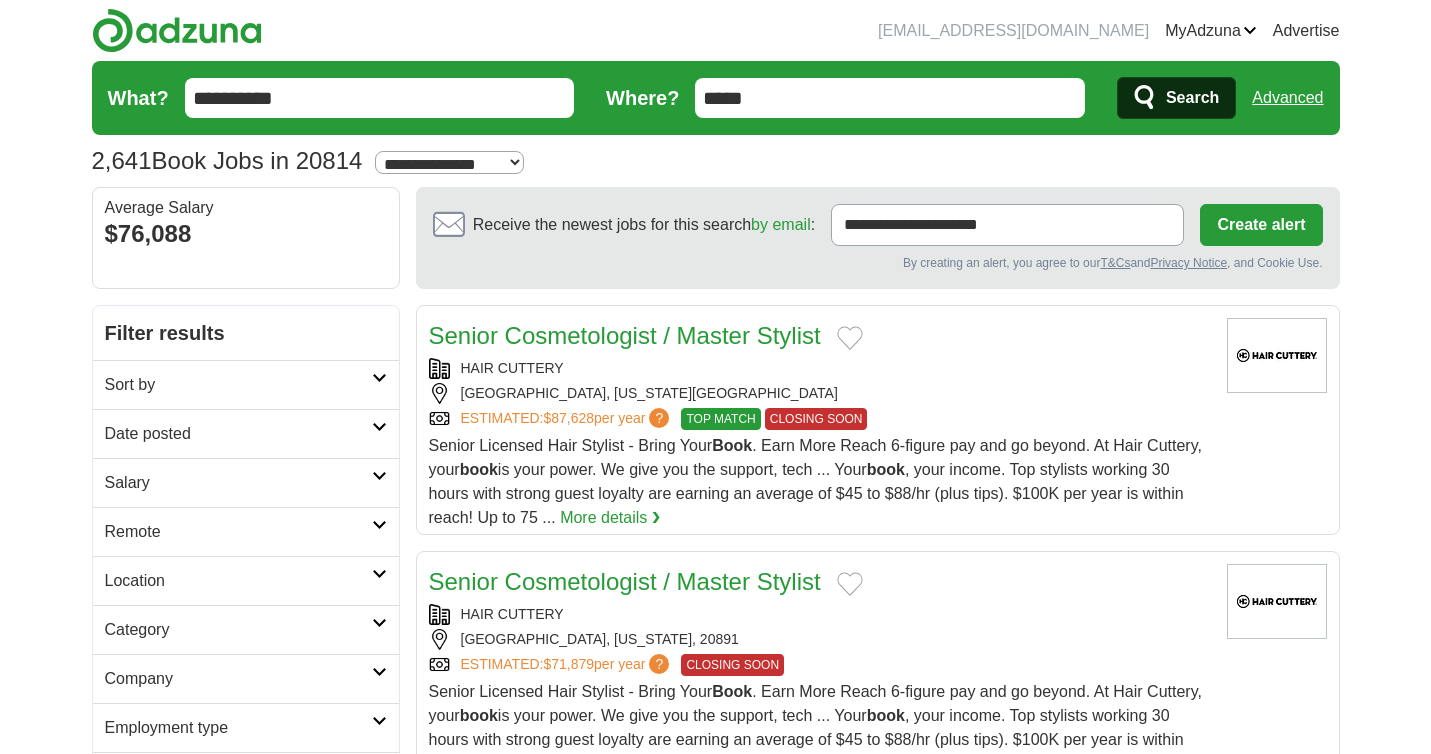 click on "Search" at bounding box center [1176, 98] 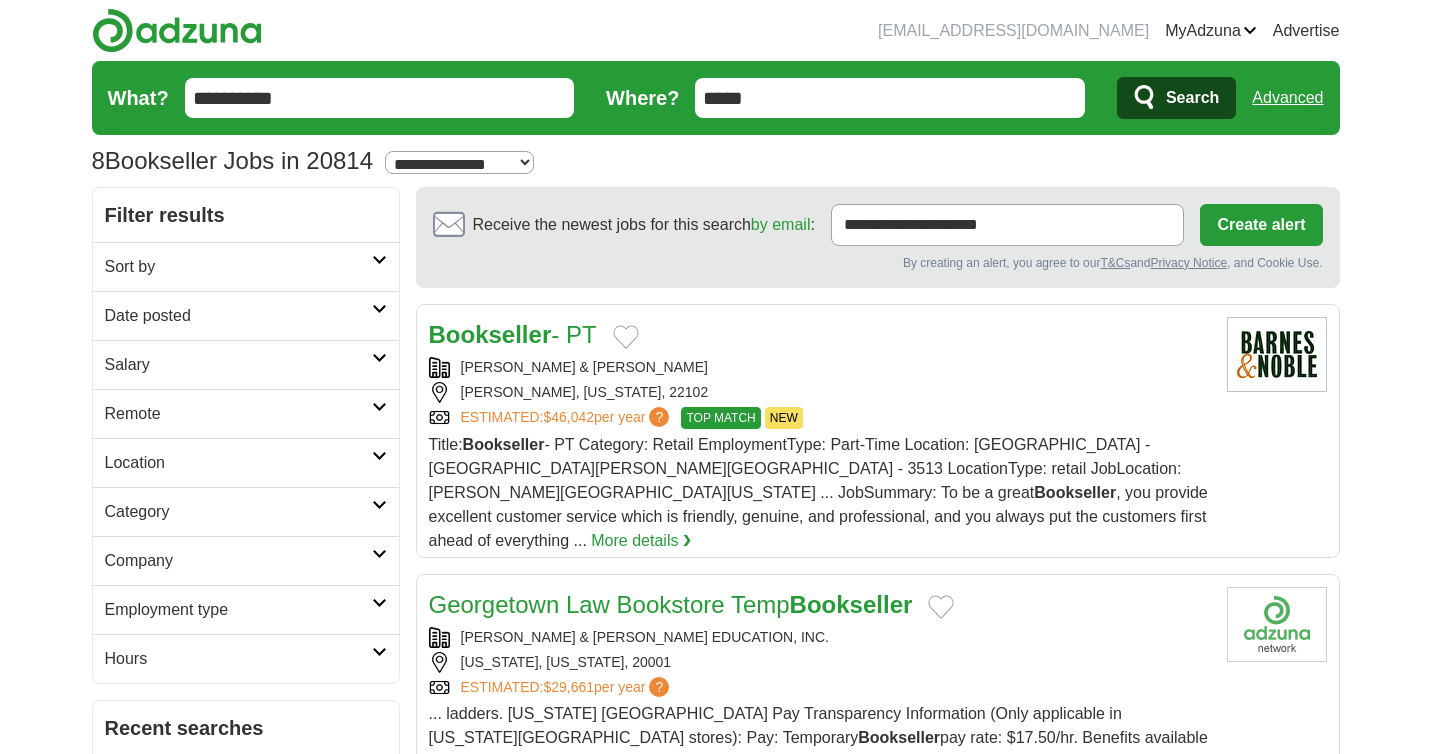 scroll, scrollTop: 0, scrollLeft: 0, axis: both 